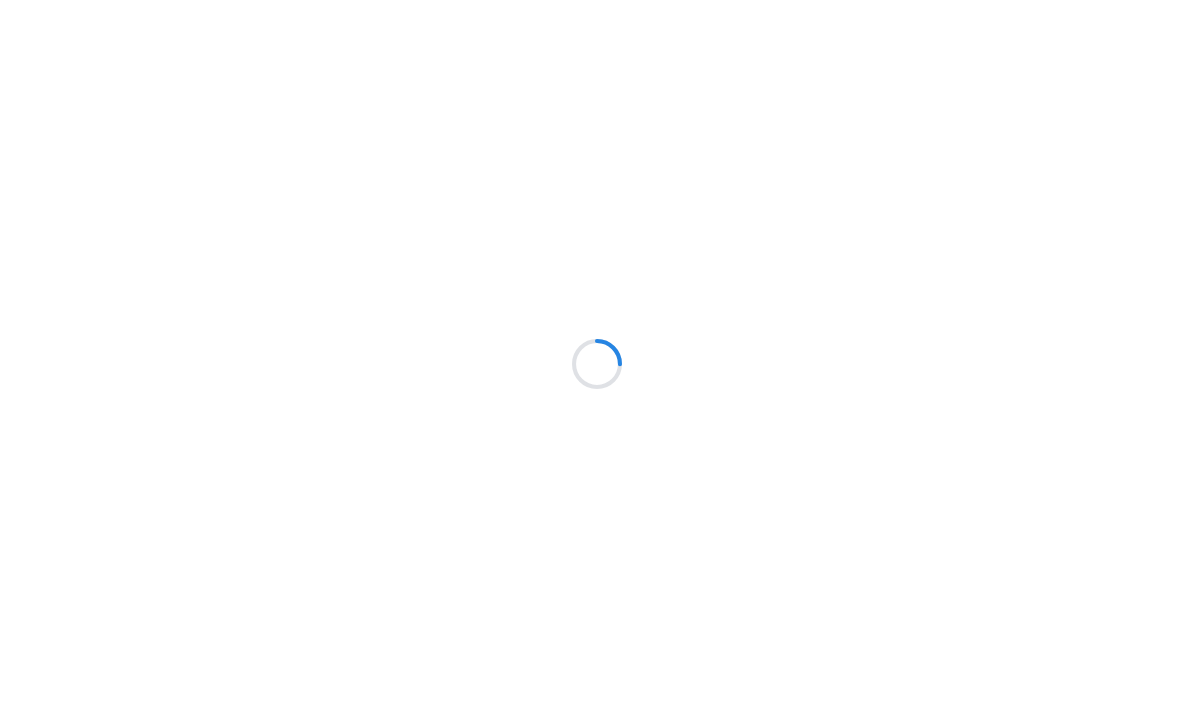 scroll, scrollTop: 0, scrollLeft: 0, axis: both 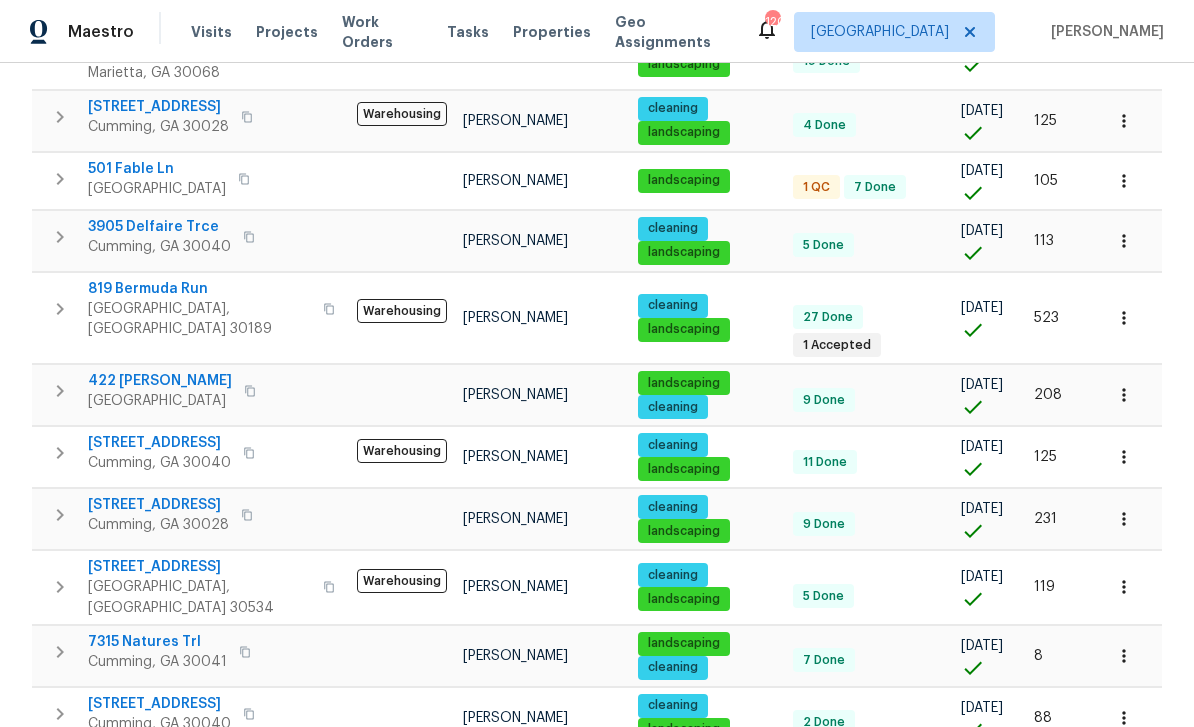 click on "[GEOGRAPHIC_DATA]" at bounding box center [157, 189] 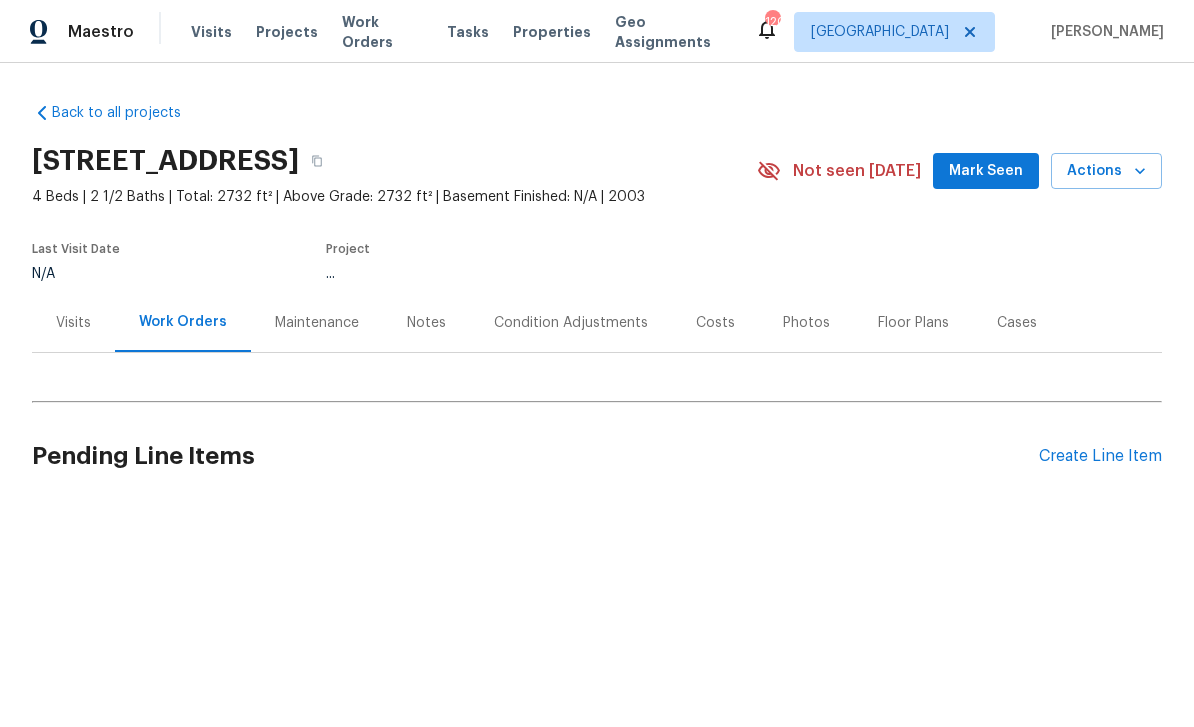 scroll, scrollTop: 0, scrollLeft: 0, axis: both 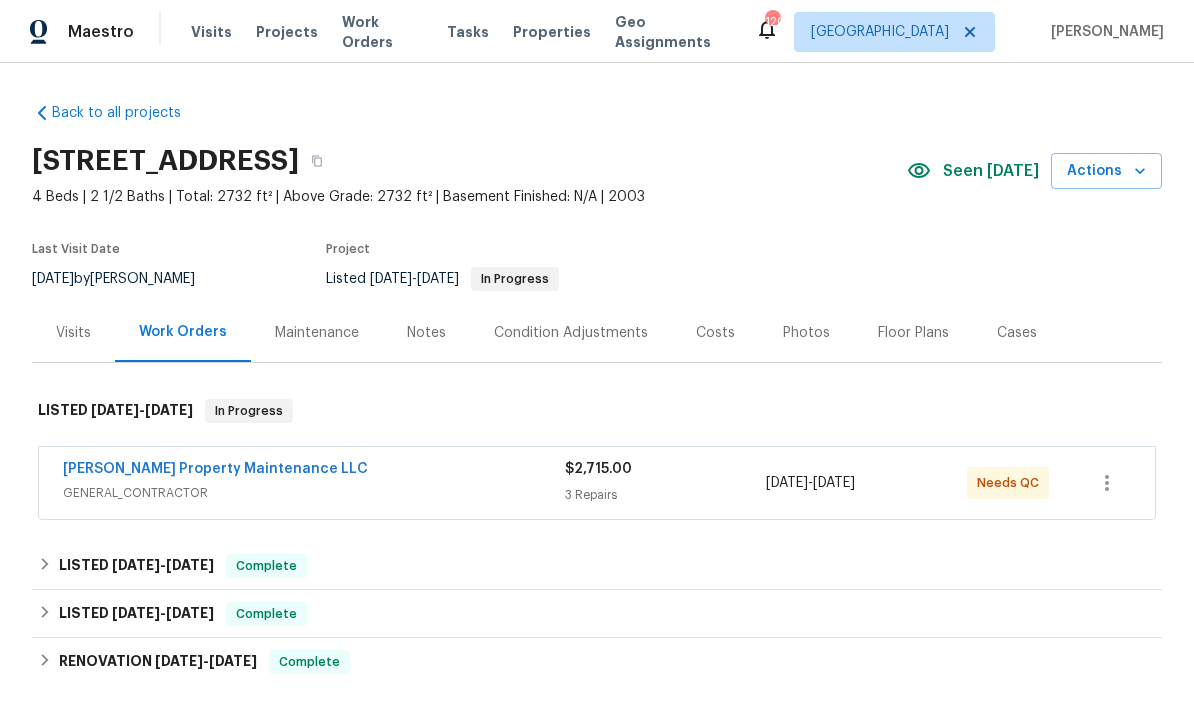 click on "Glen Property Maintenance LLC" at bounding box center (215, 469) 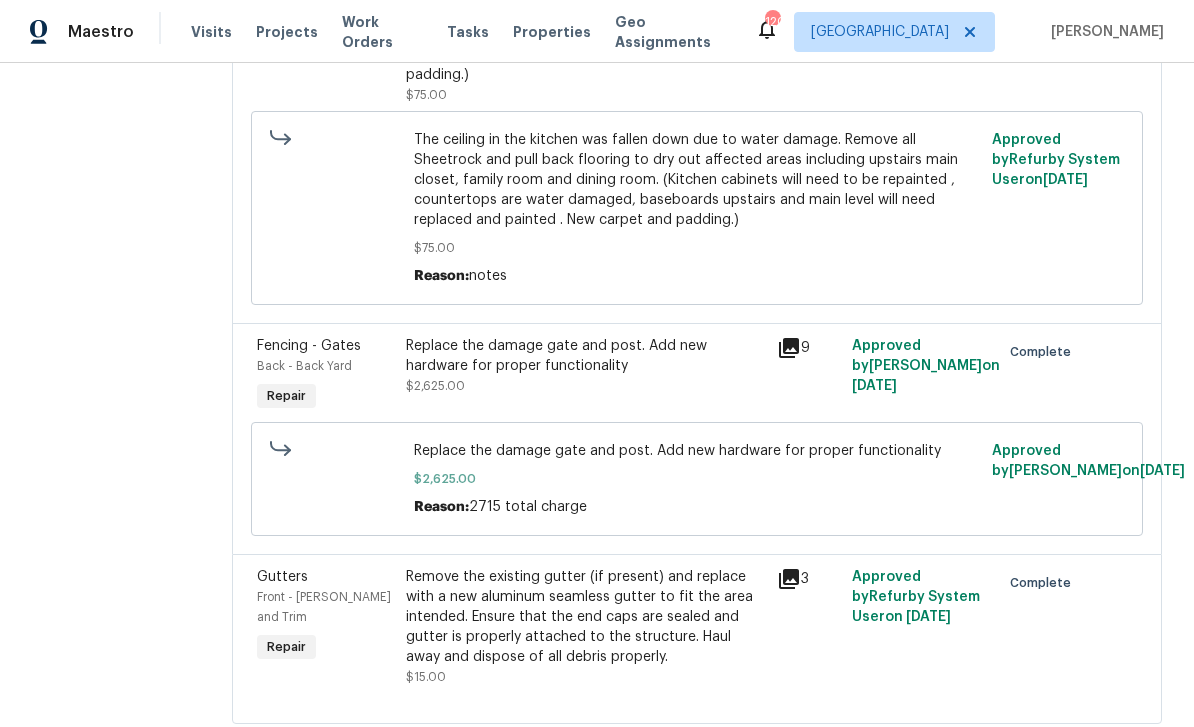 scroll, scrollTop: 469, scrollLeft: 0, axis: vertical 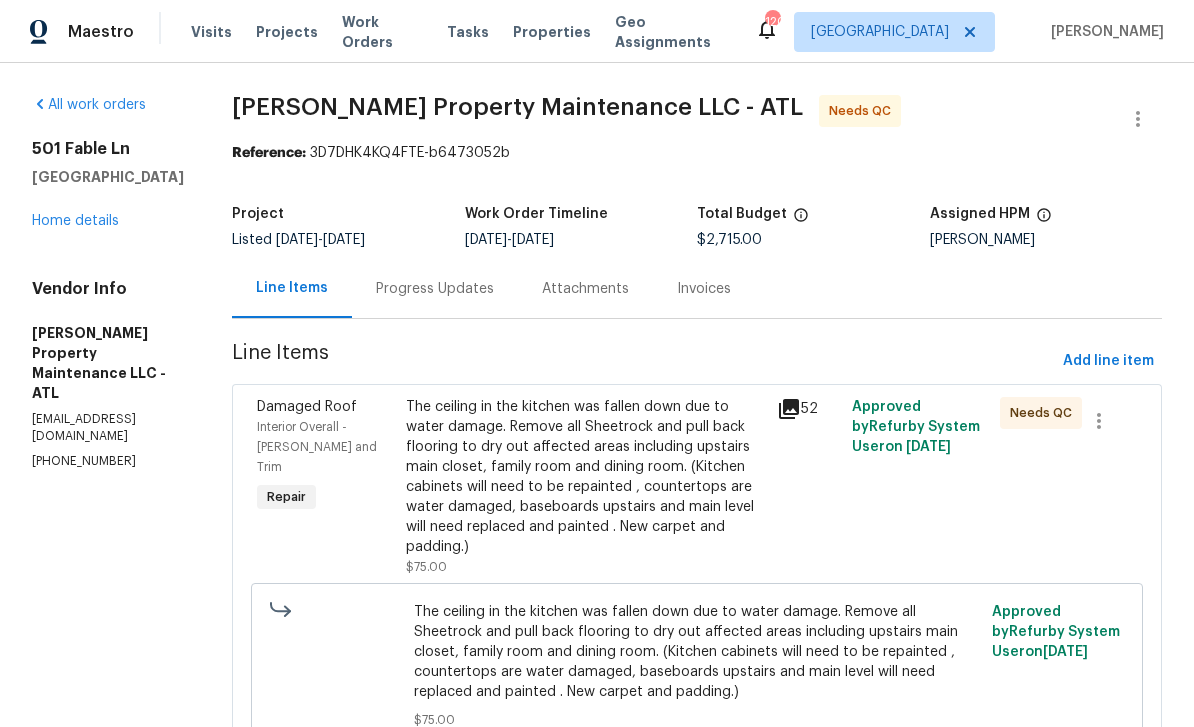 click on "Home details" at bounding box center [75, 221] 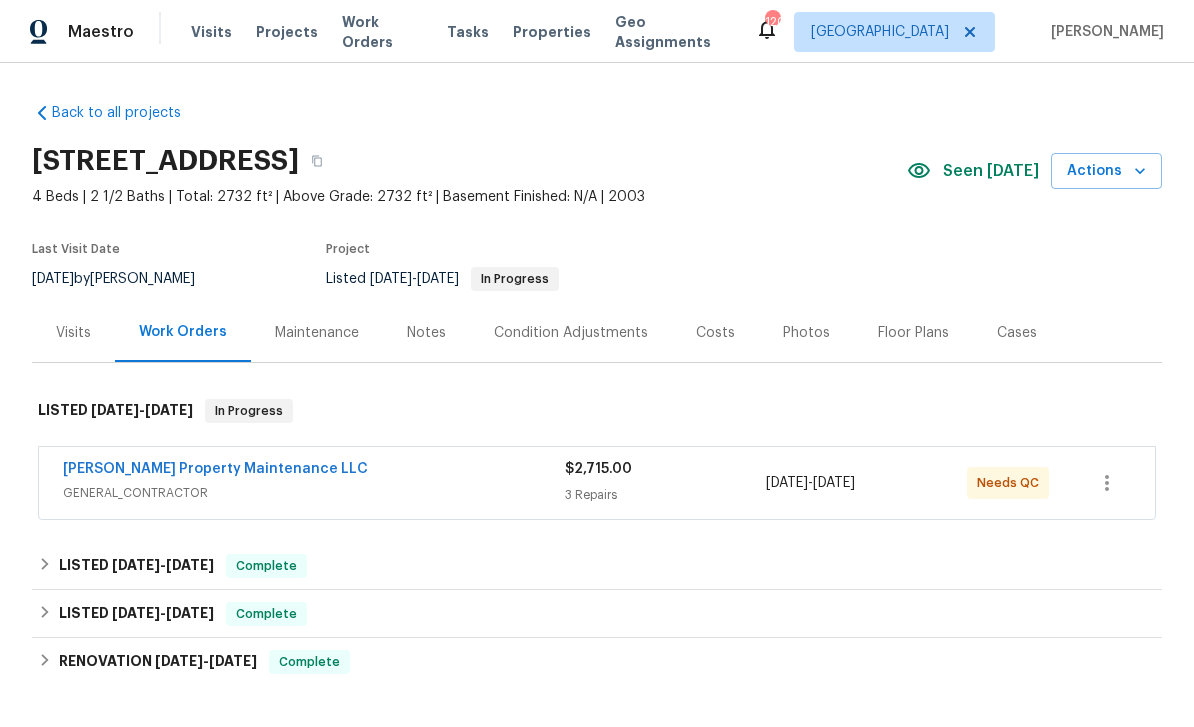 click on "Glen Property Maintenance LLC" at bounding box center (215, 469) 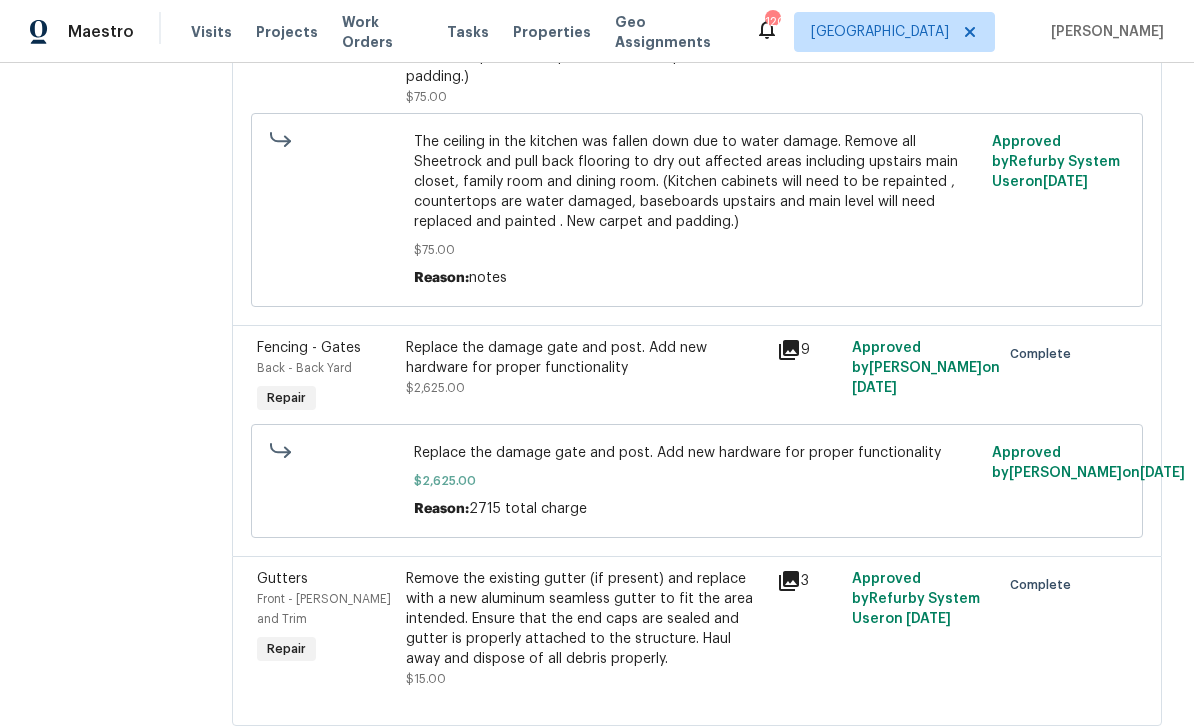 scroll, scrollTop: 469, scrollLeft: 0, axis: vertical 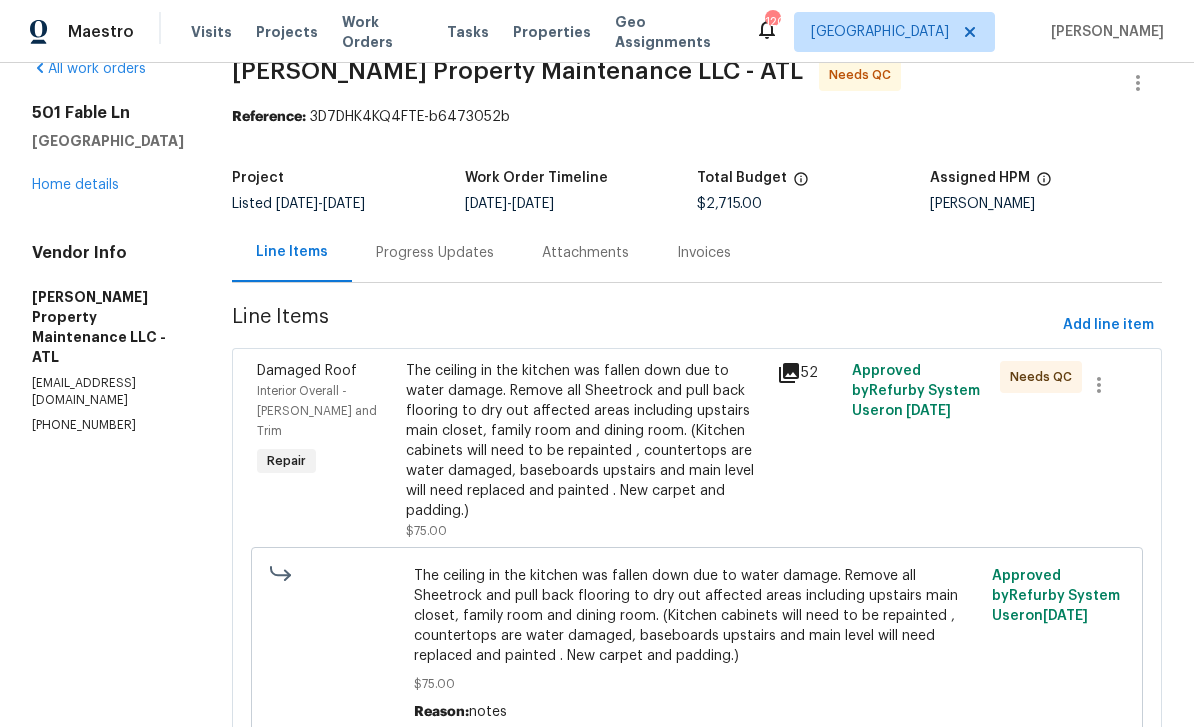 click 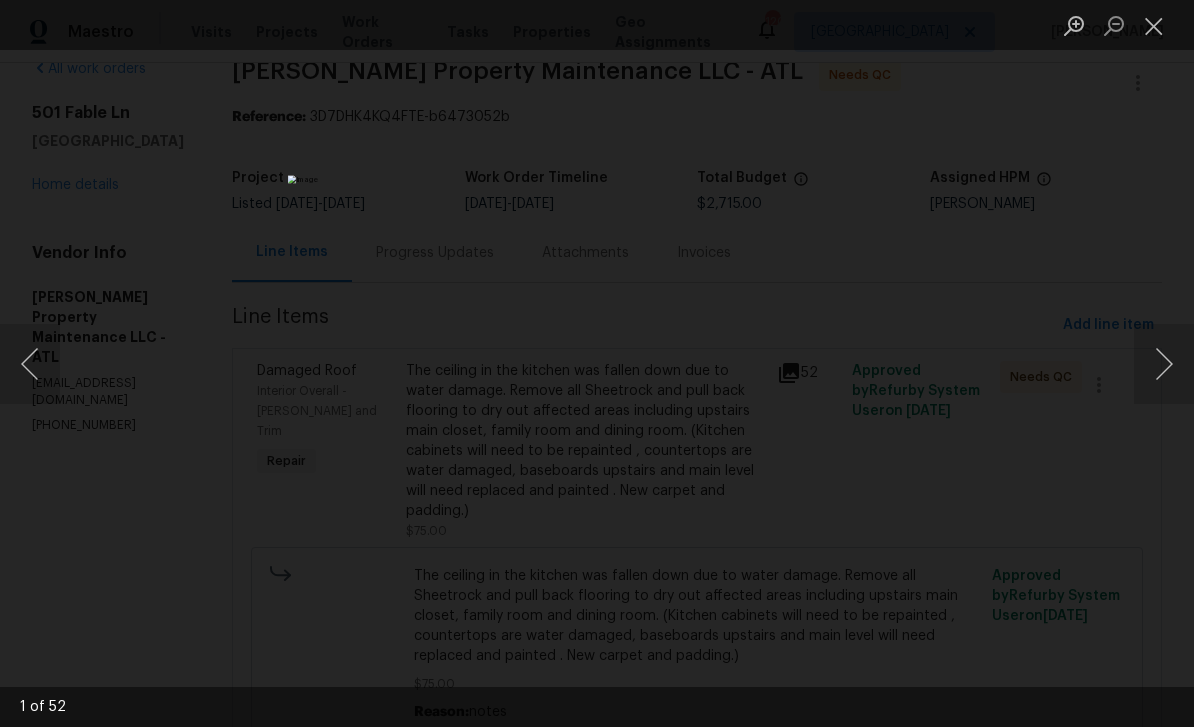 click at bounding box center [1164, 364] 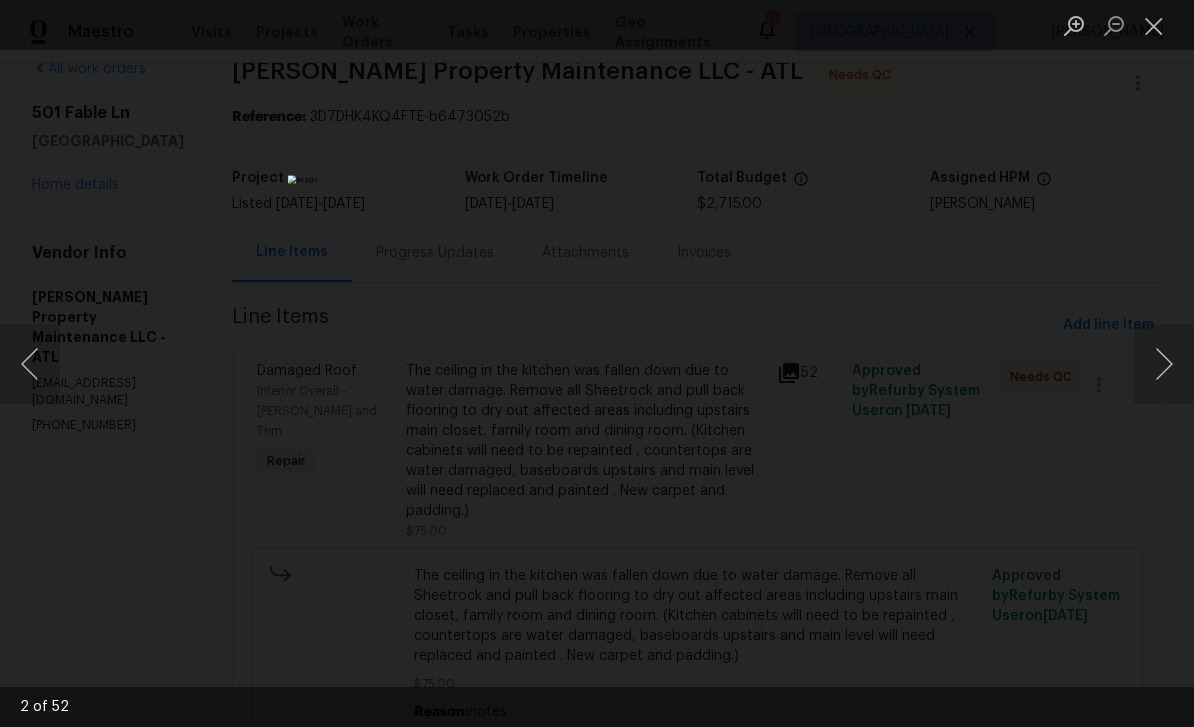click at bounding box center [1154, 25] 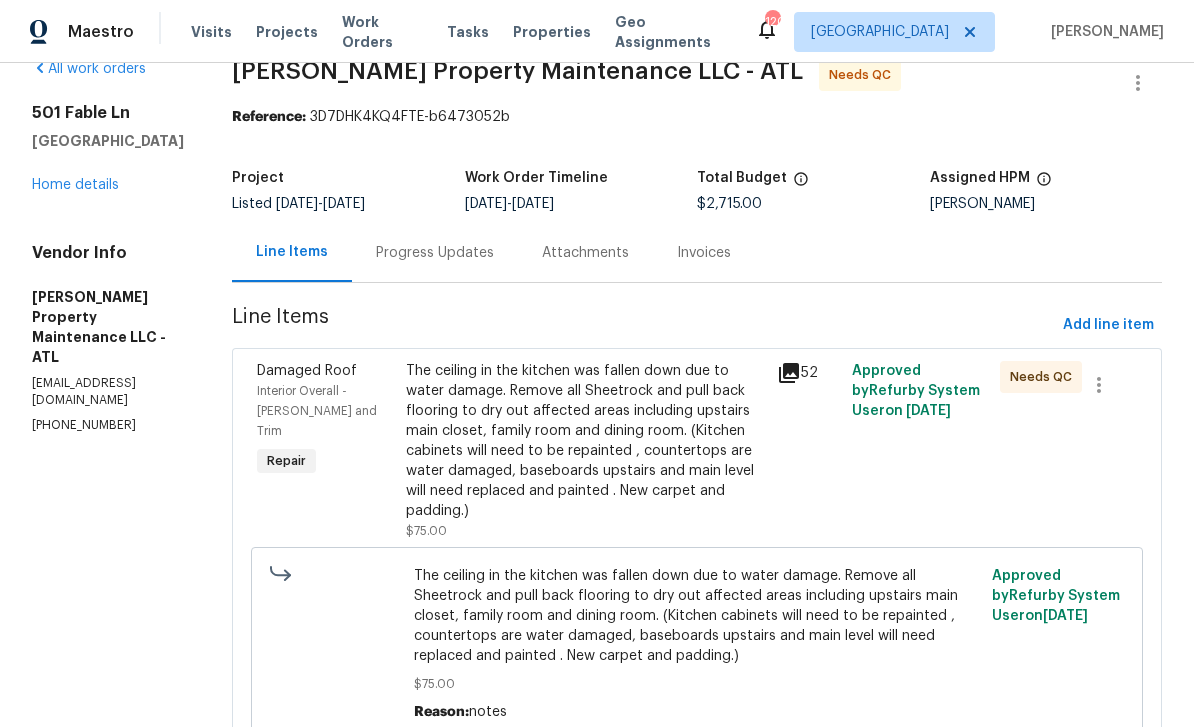 click on "Damaged Roof Interior Overall - Eaves and Trim Repair" at bounding box center (325, 451) 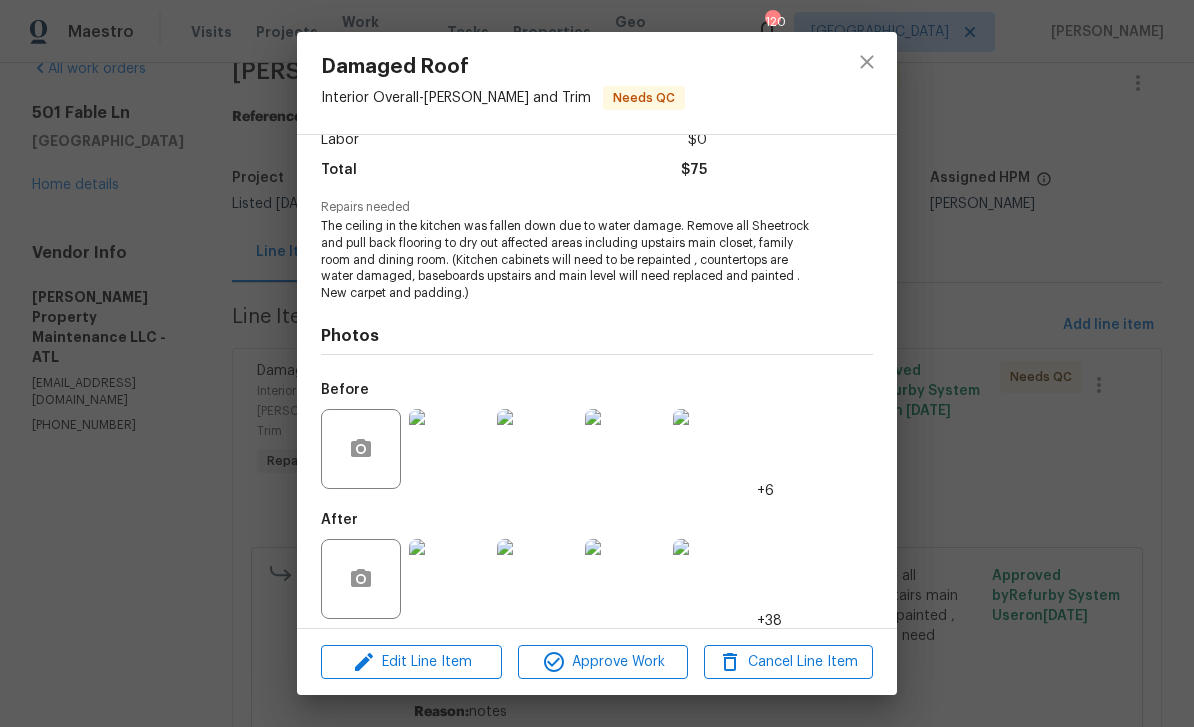 scroll, scrollTop: 162, scrollLeft: 0, axis: vertical 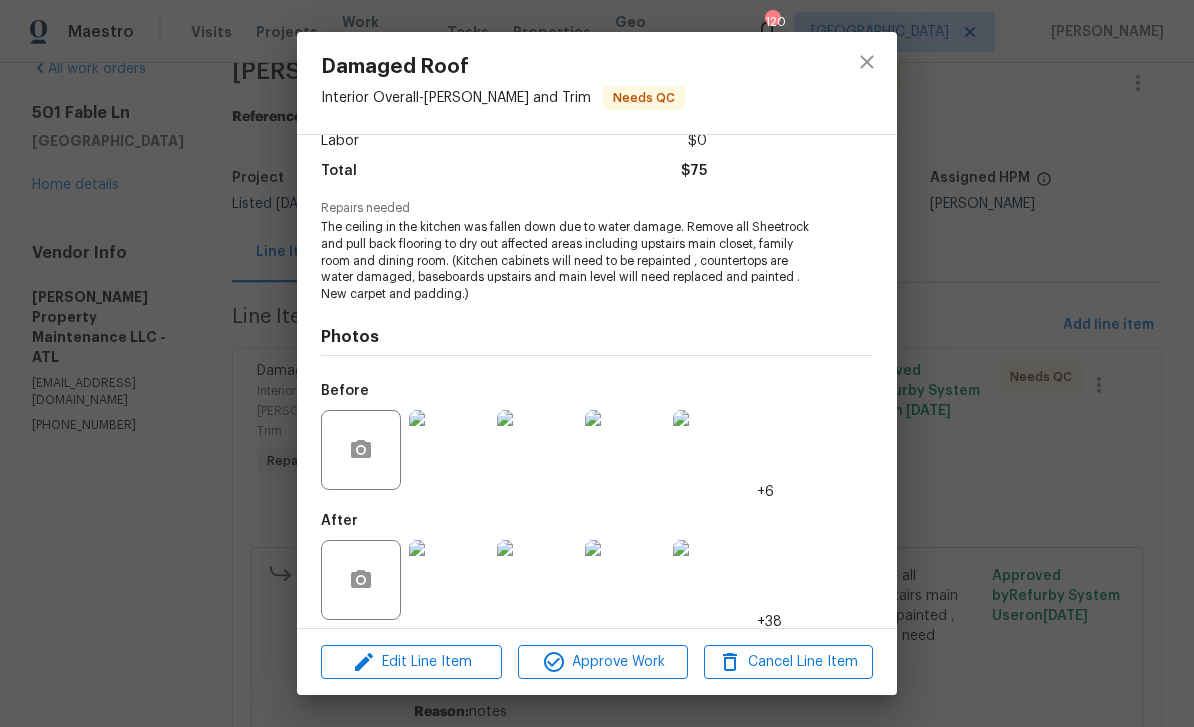 click at bounding box center [449, 580] 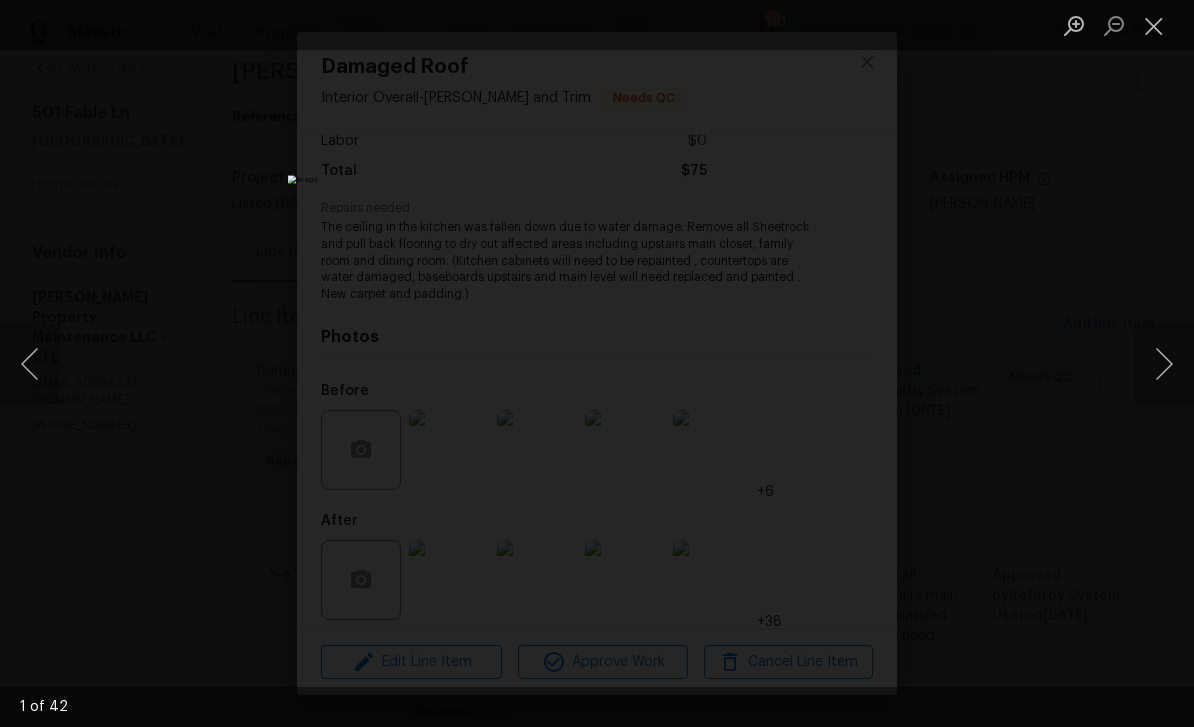 click at bounding box center [1164, 364] 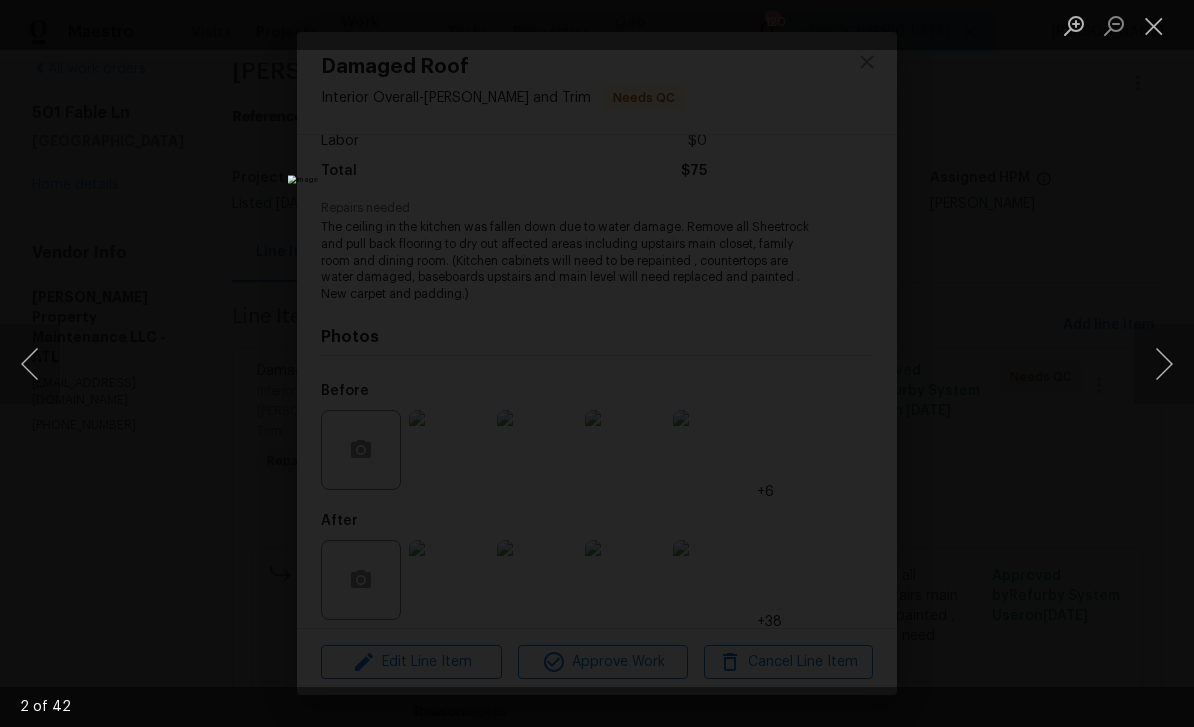 click at bounding box center (1164, 364) 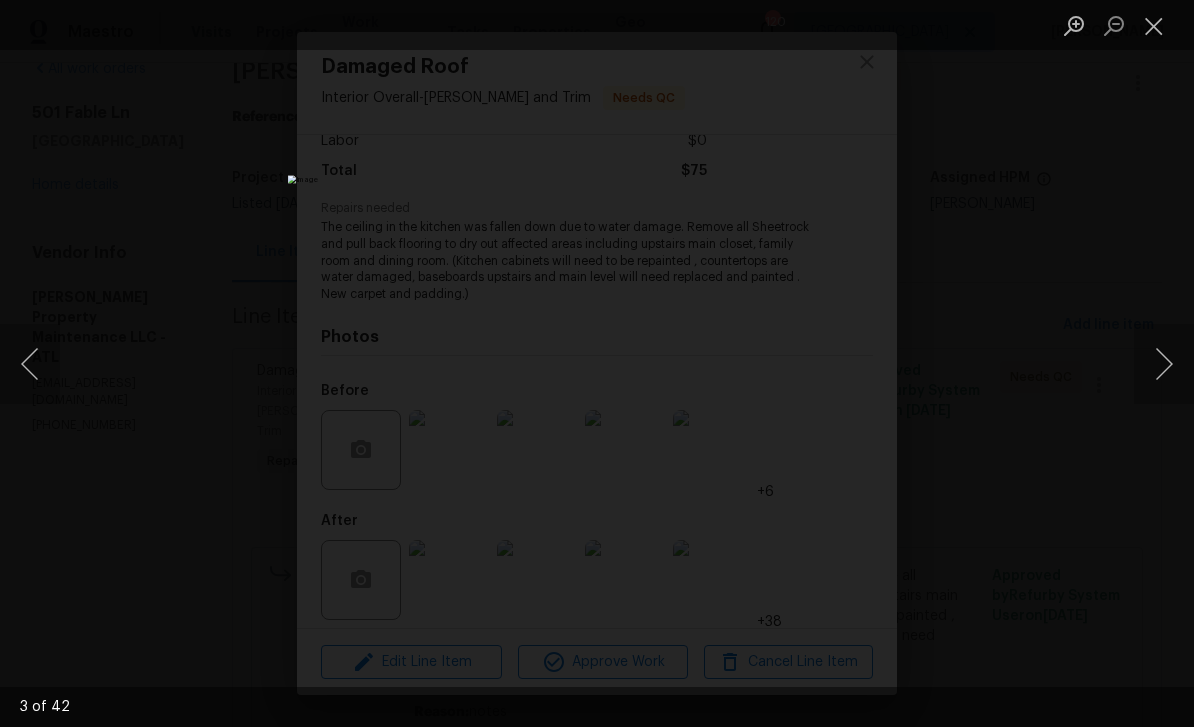 click at bounding box center [1164, 364] 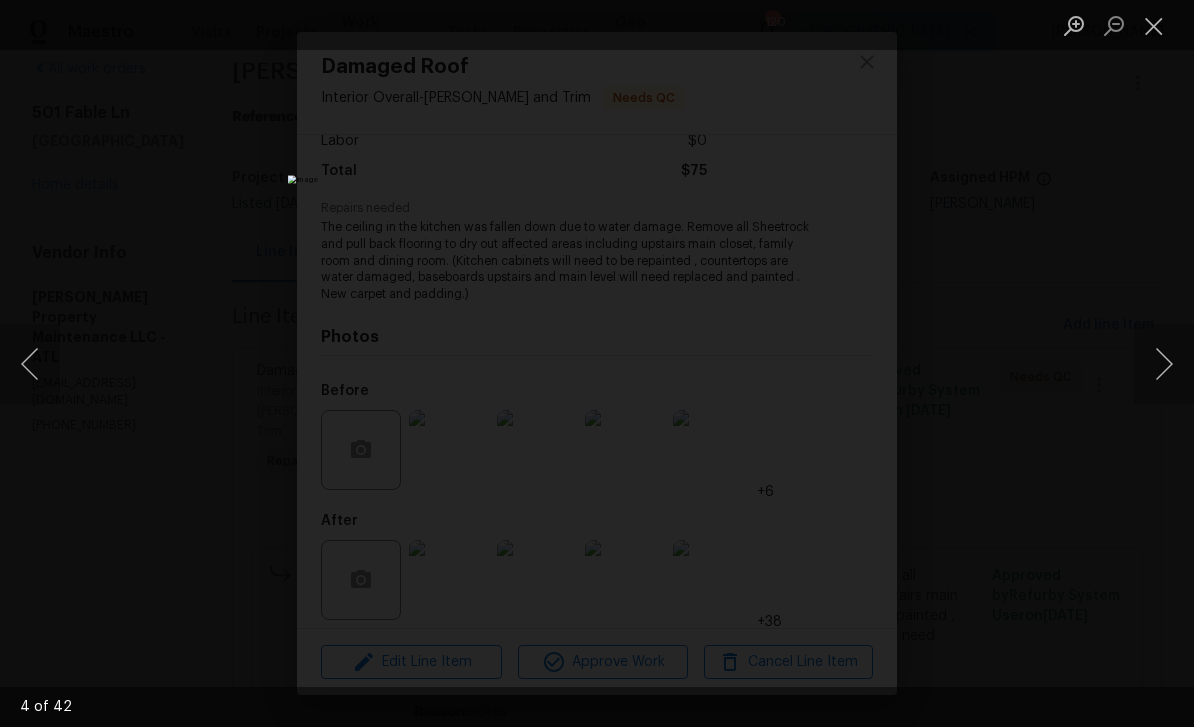 click at bounding box center [1164, 364] 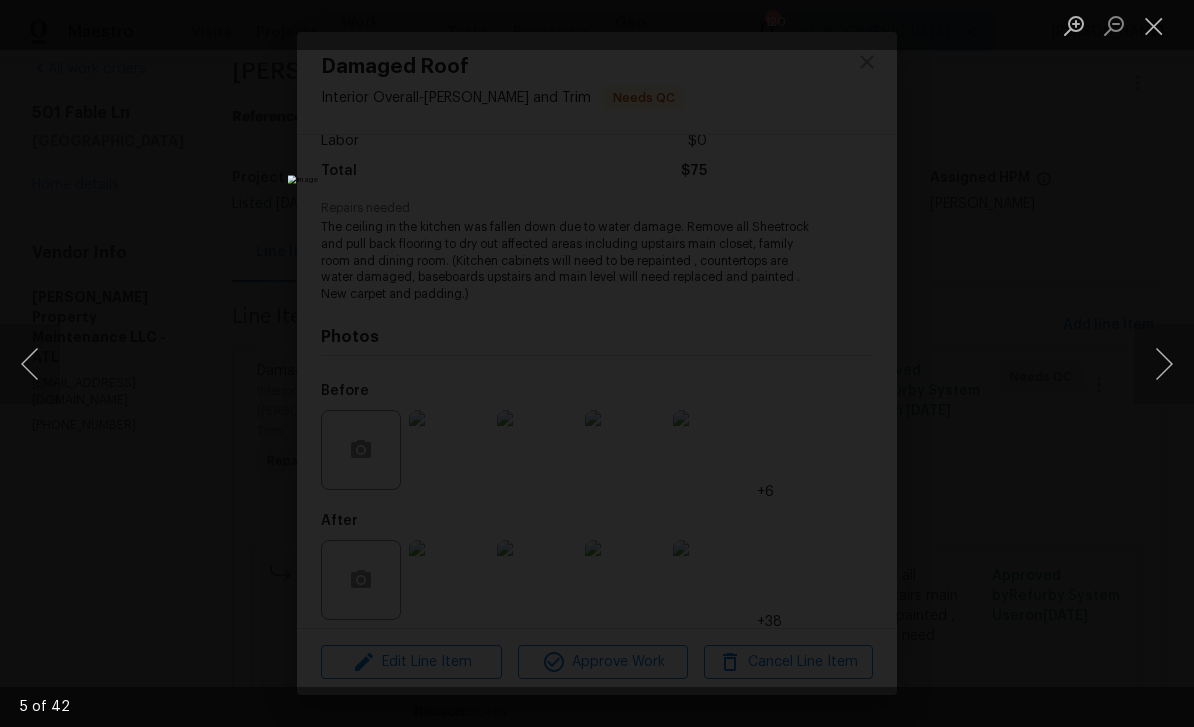 click at bounding box center (1164, 364) 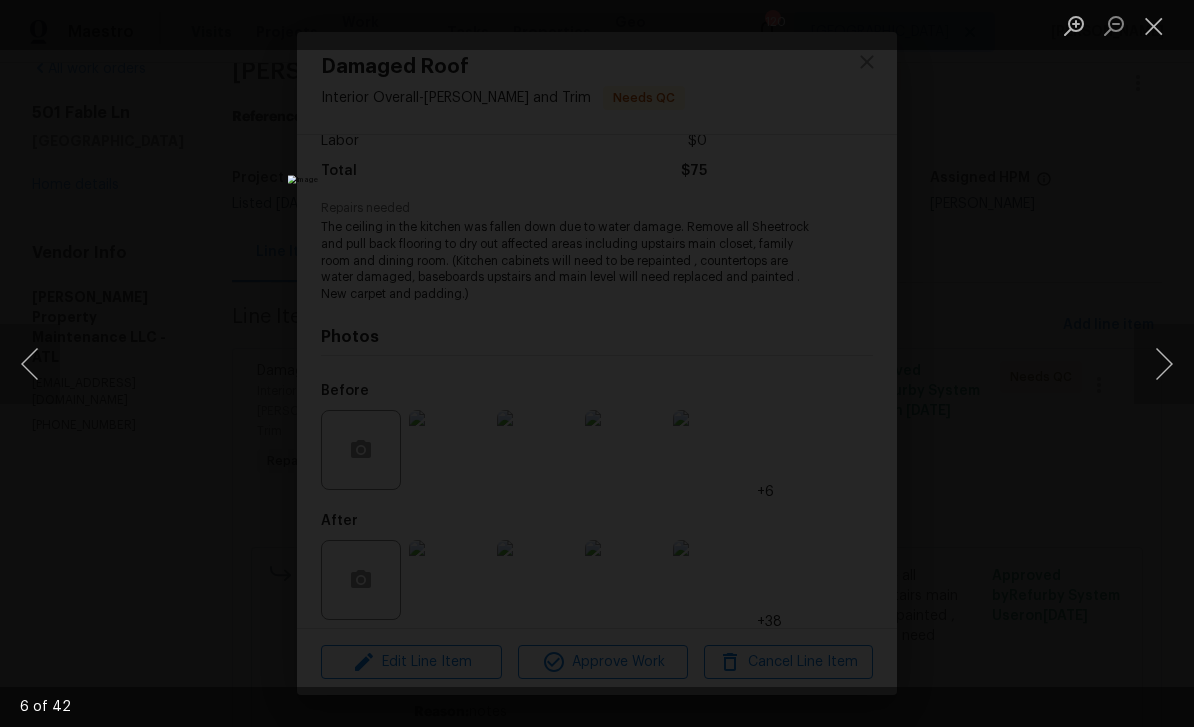 click at bounding box center (1164, 364) 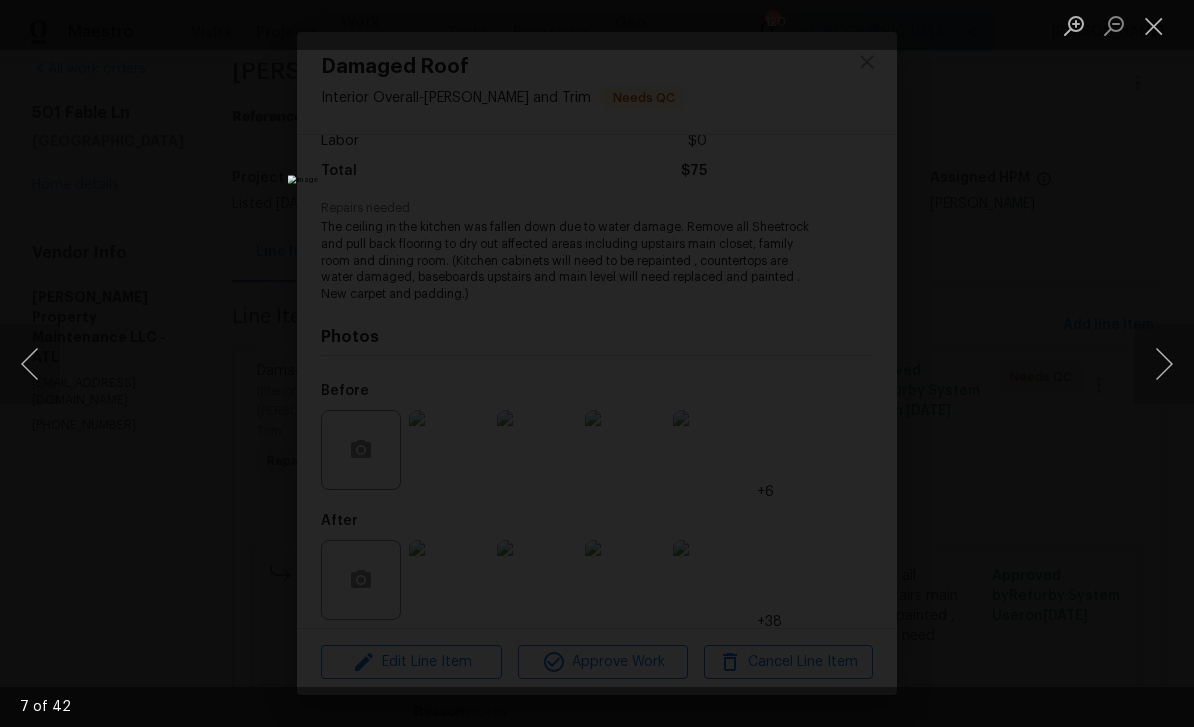 click at bounding box center [1164, 364] 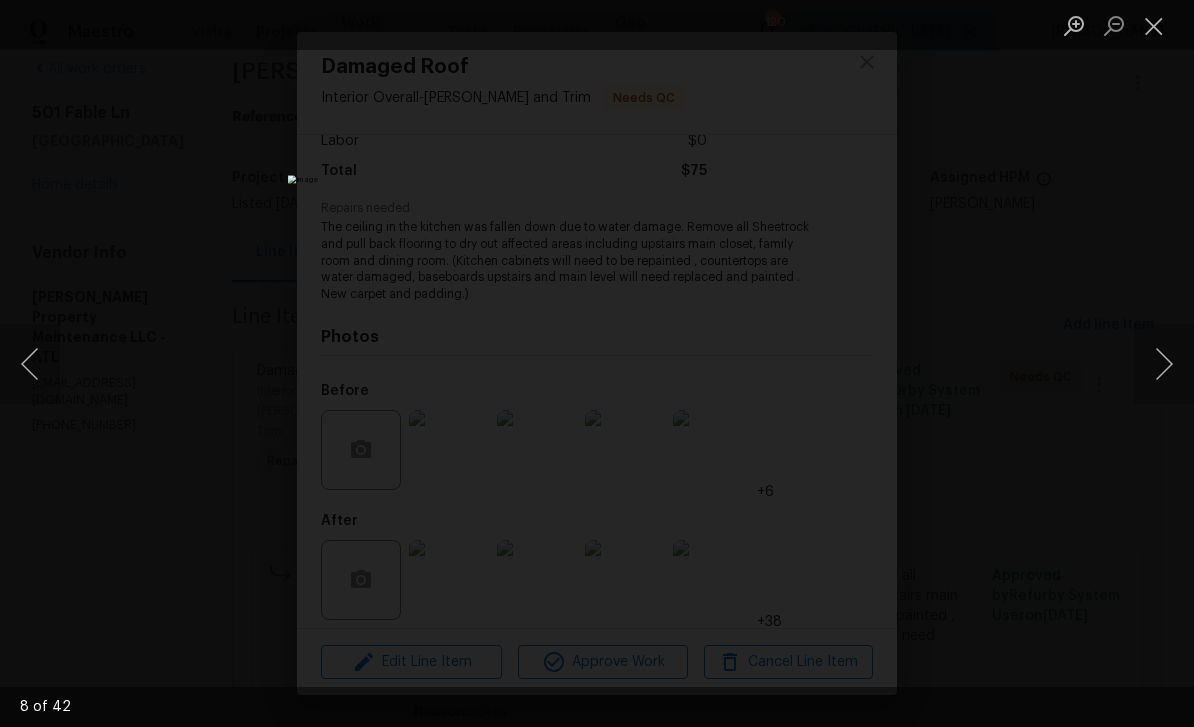 click at bounding box center (1164, 364) 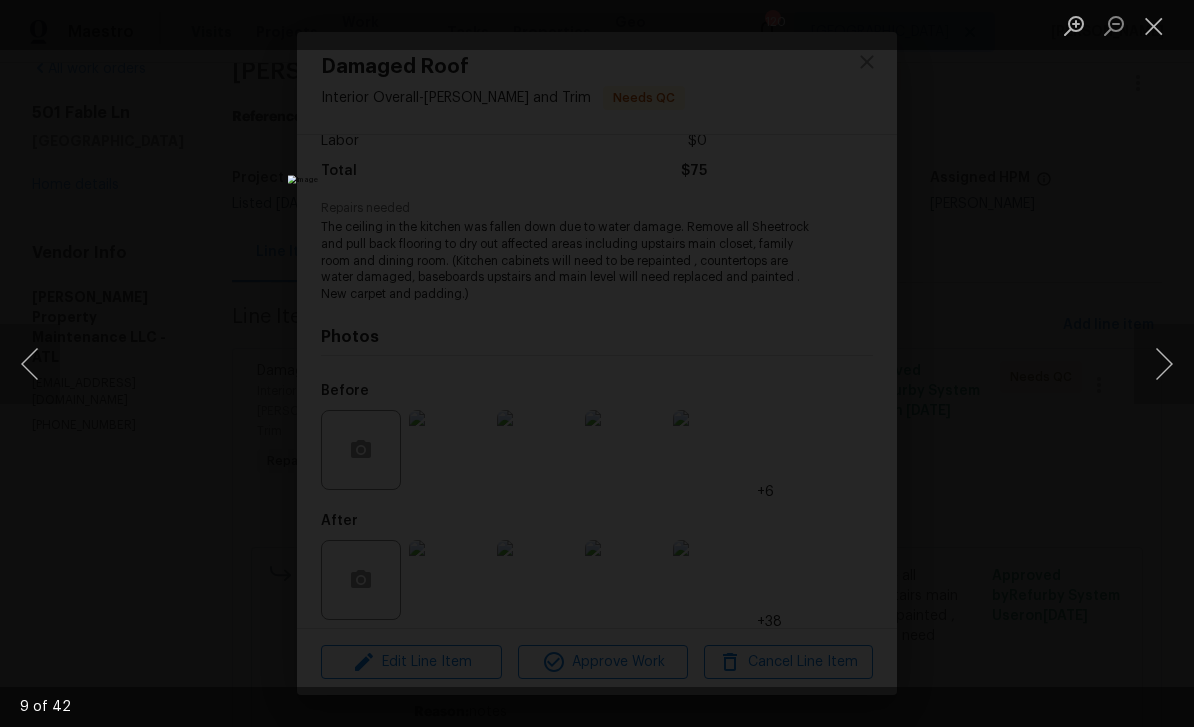 click at bounding box center [1164, 364] 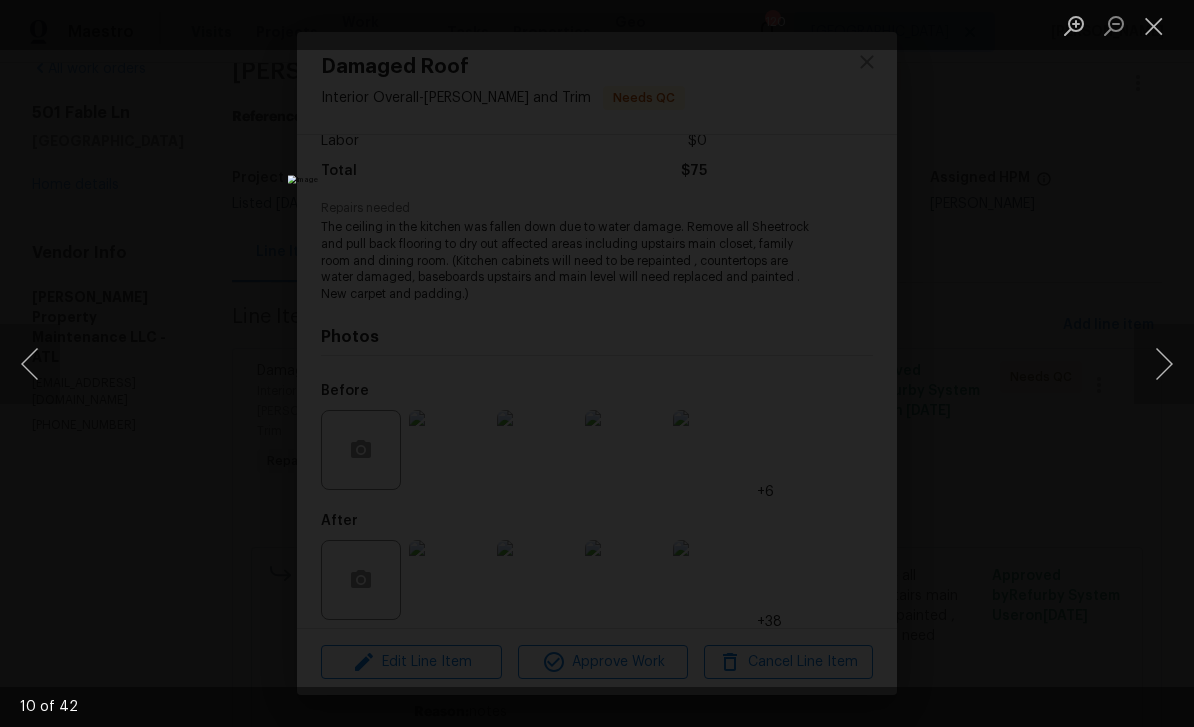 click at bounding box center (1164, 364) 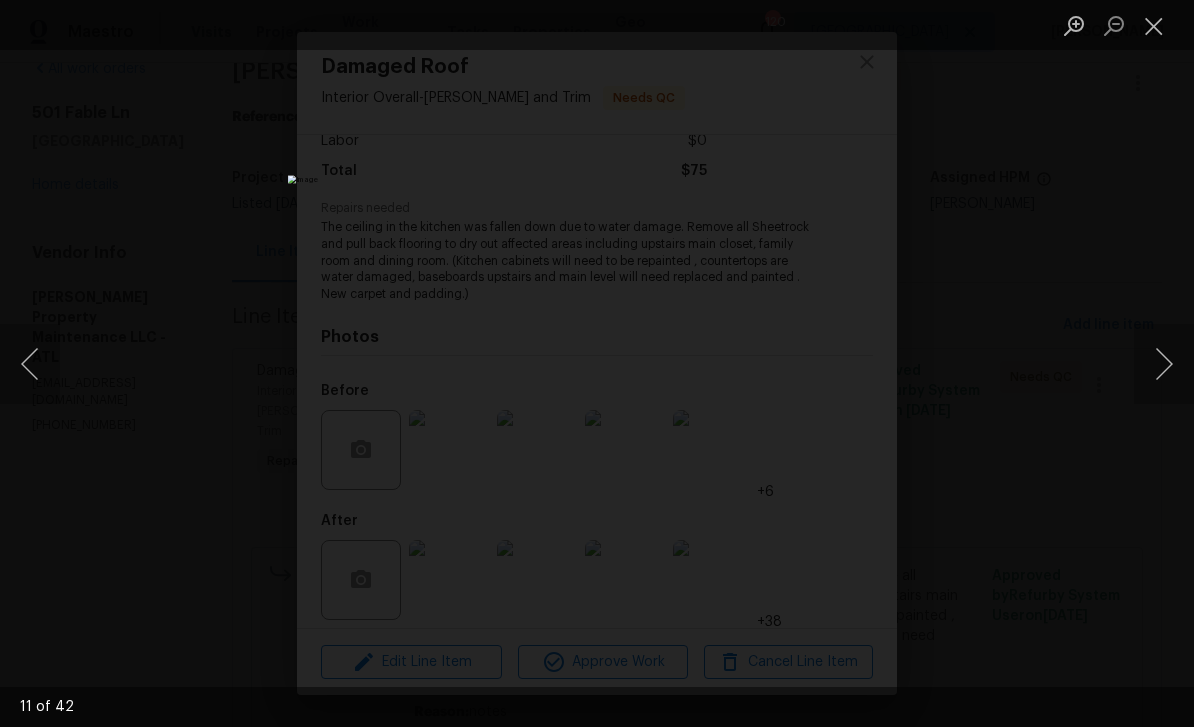 click at bounding box center [1164, 364] 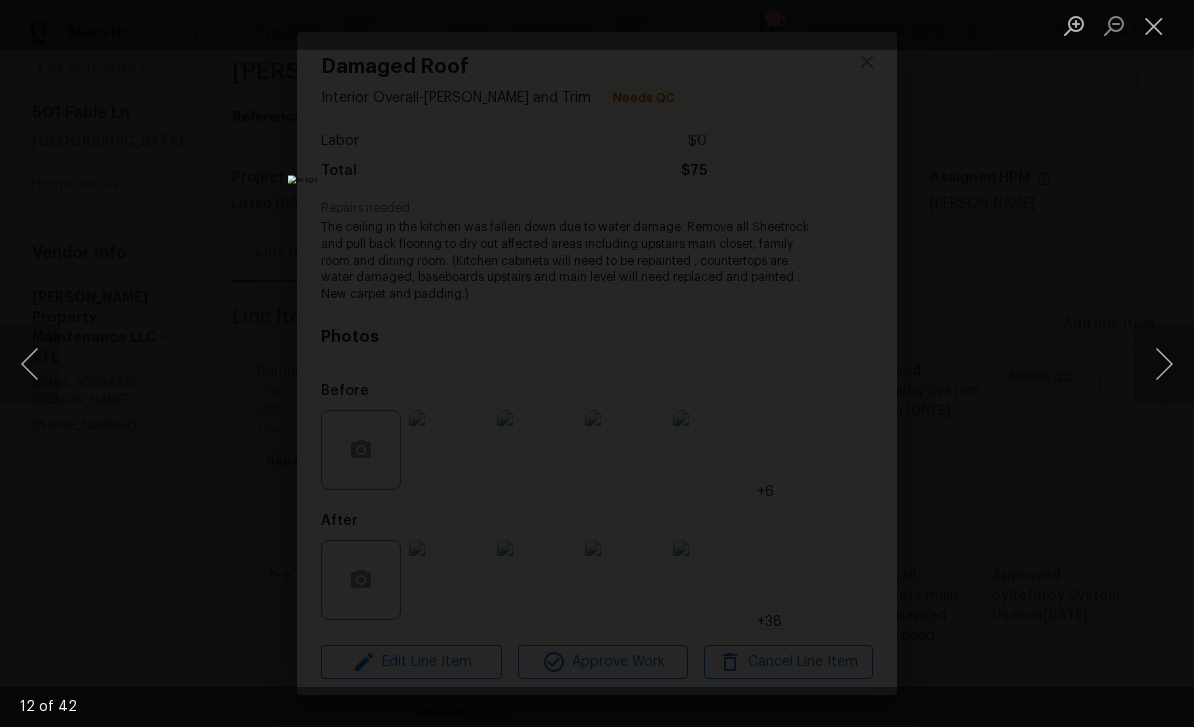 click at bounding box center [1164, 364] 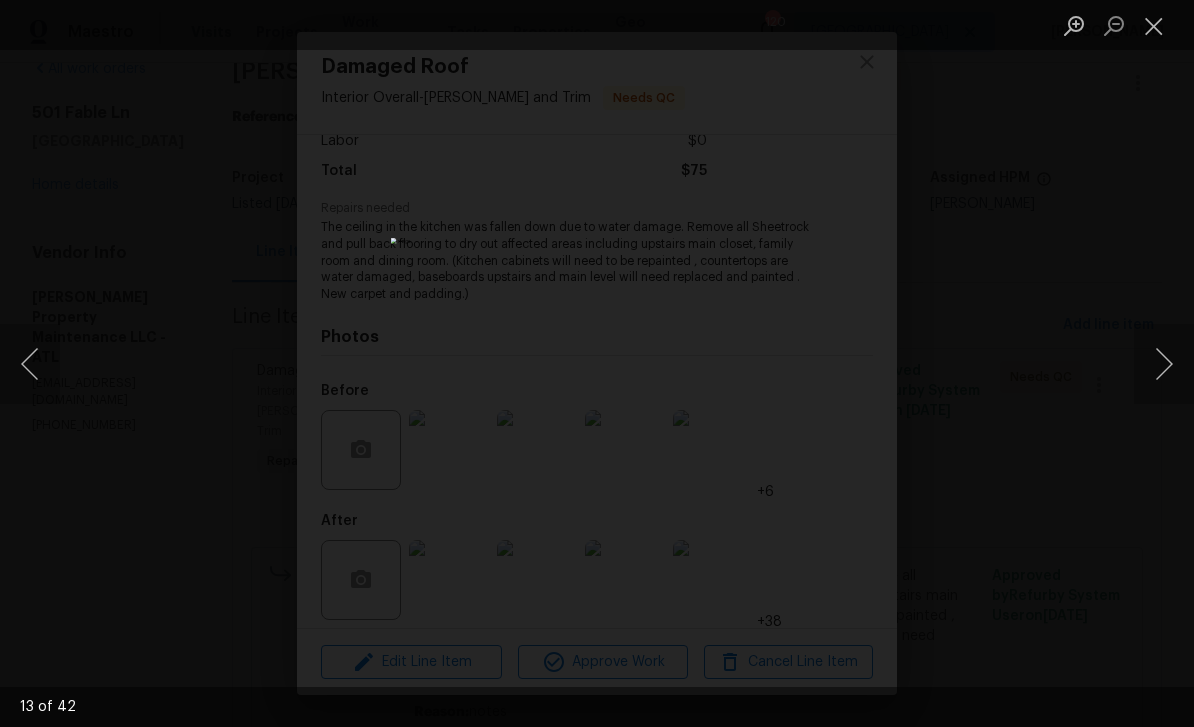 click at bounding box center (1164, 364) 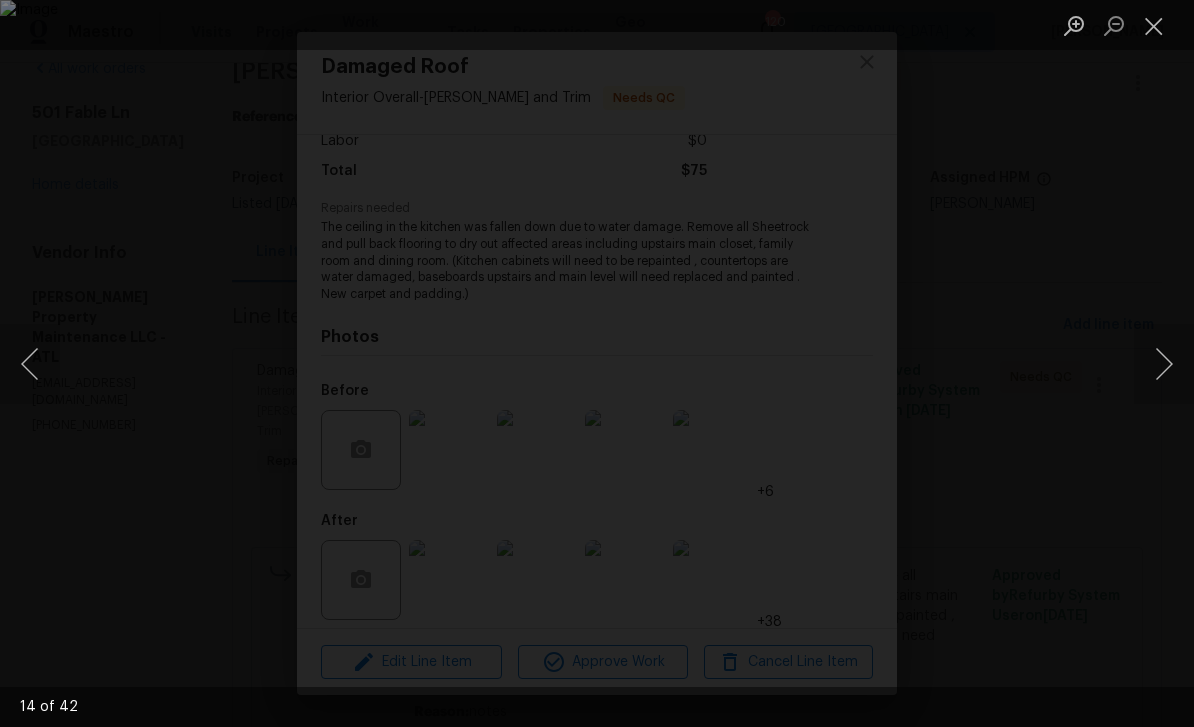 click at bounding box center [1164, 364] 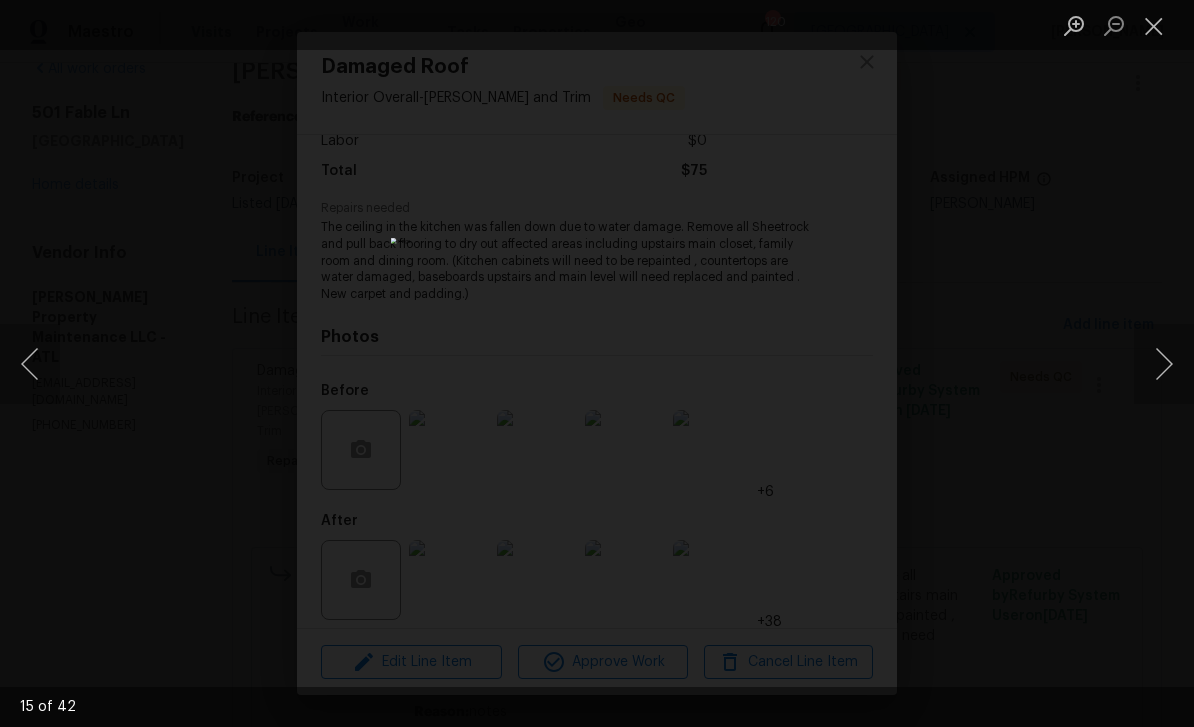 click at bounding box center (1164, 364) 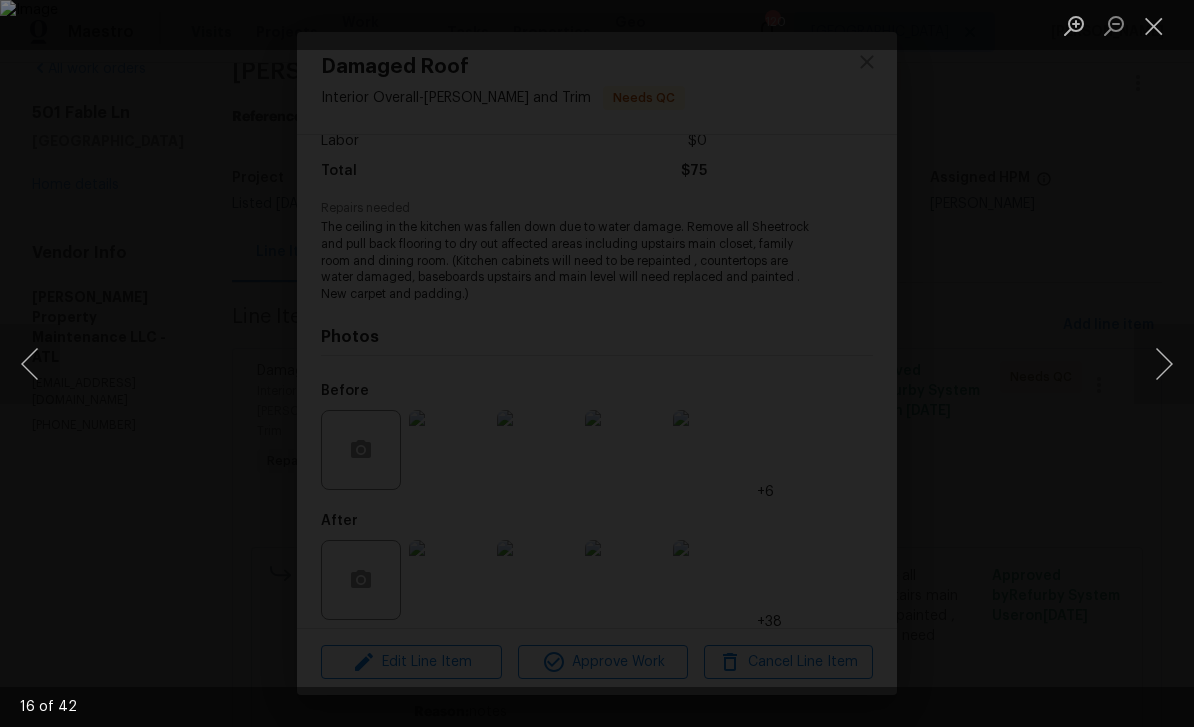 click at bounding box center (1164, 364) 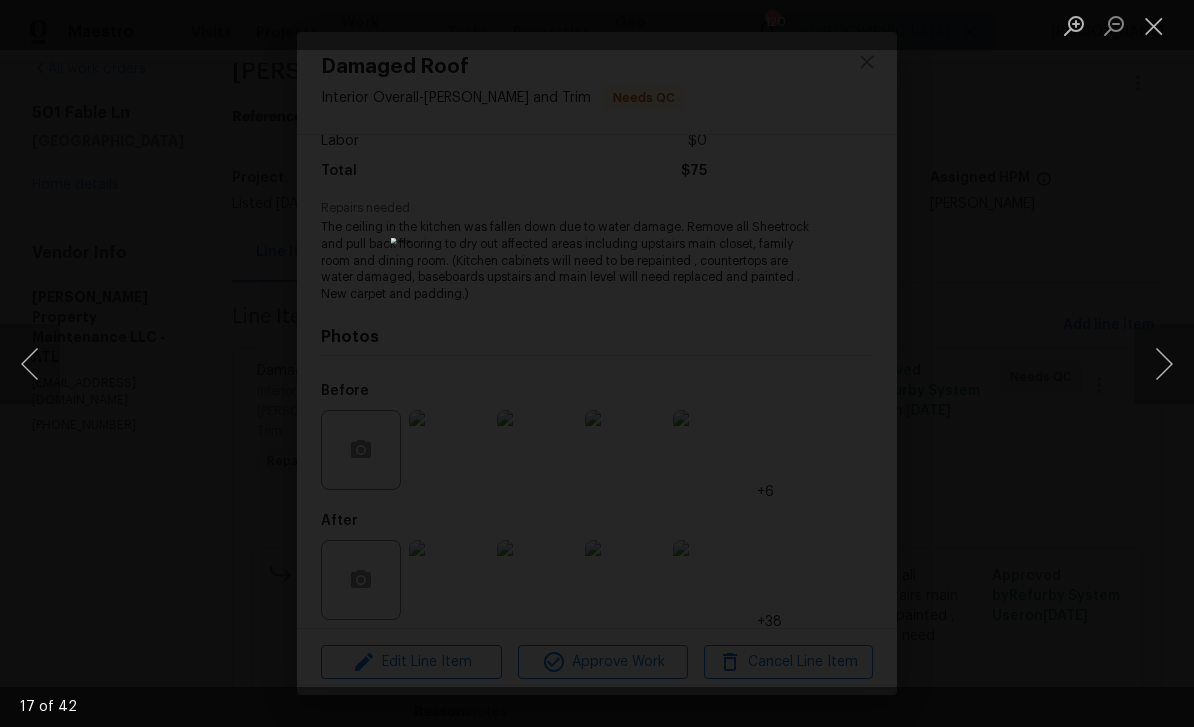 click at bounding box center (1164, 364) 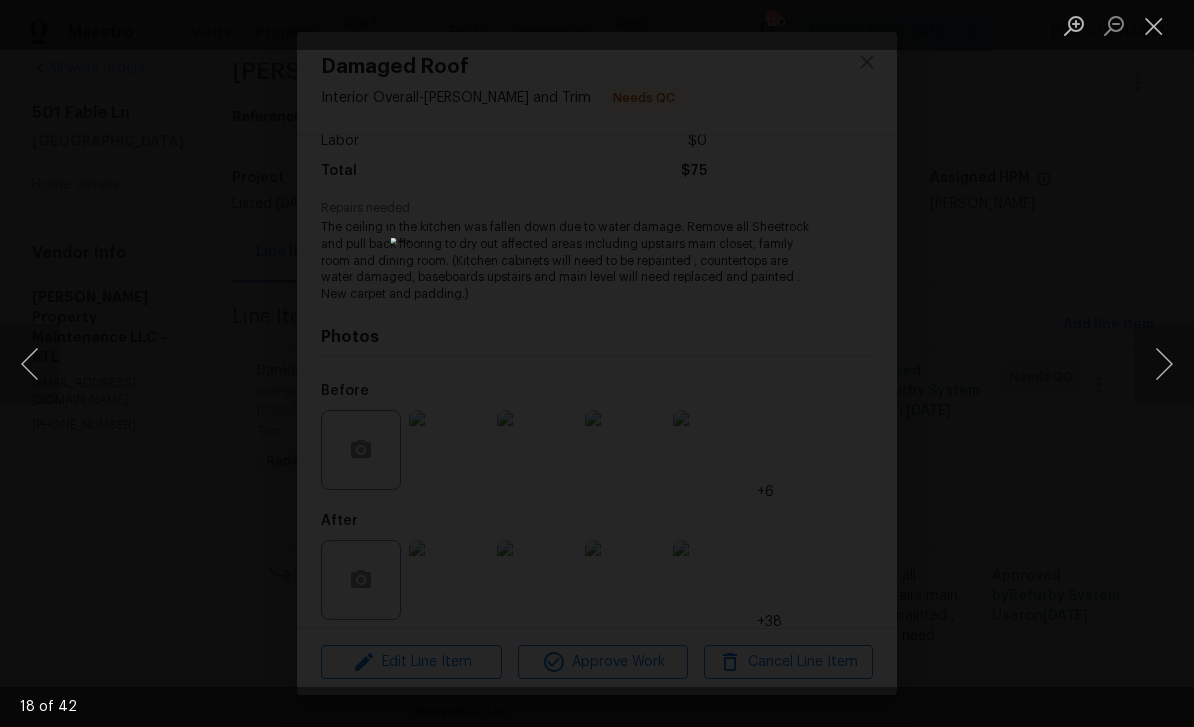 click at bounding box center (1164, 364) 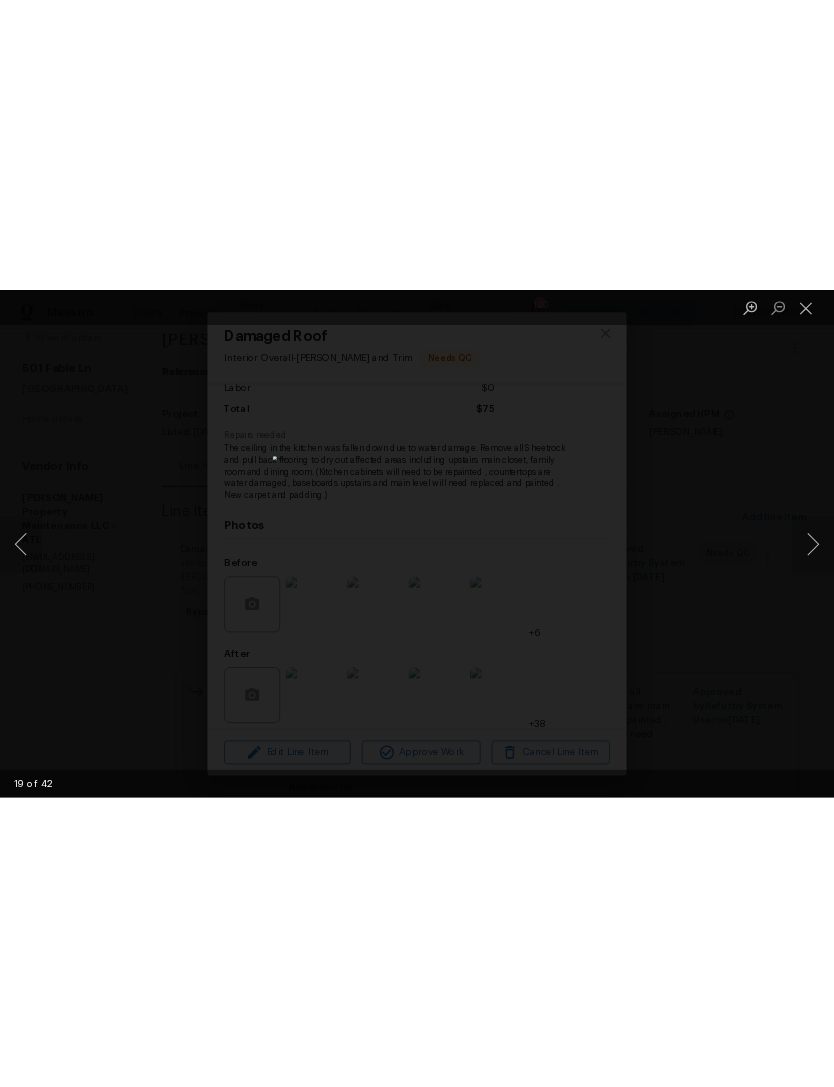scroll, scrollTop: 0, scrollLeft: 0, axis: both 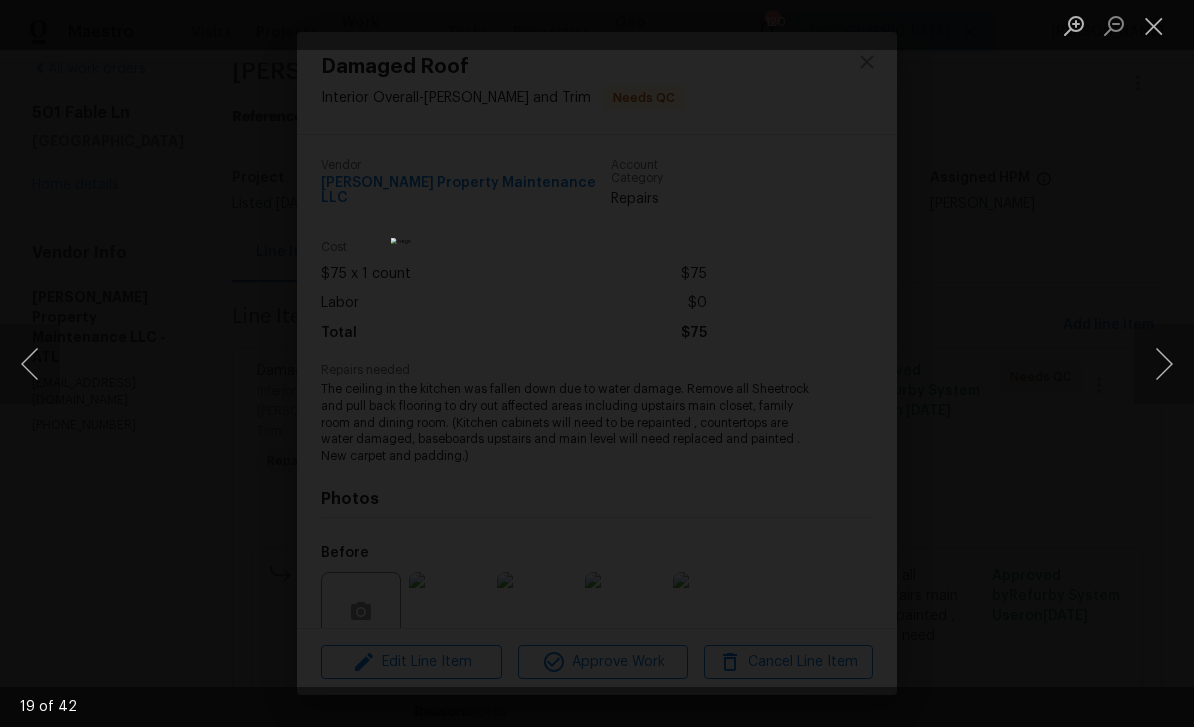 click at bounding box center (1154, 25) 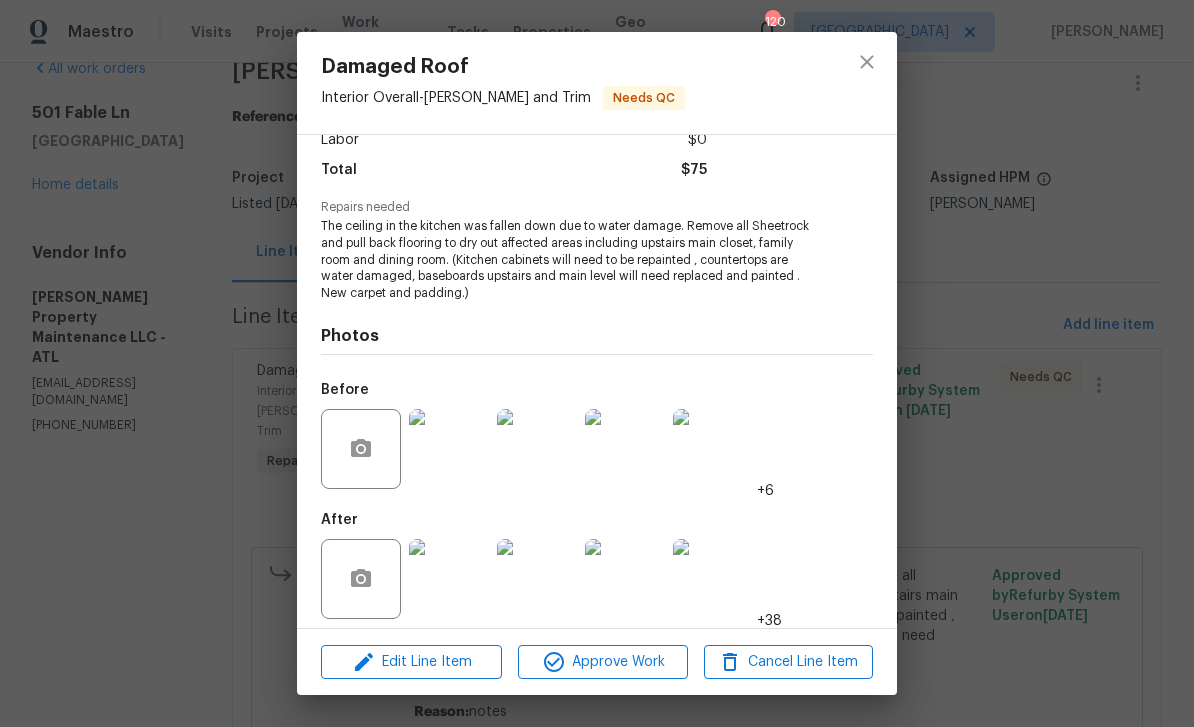 scroll, scrollTop: 162, scrollLeft: 0, axis: vertical 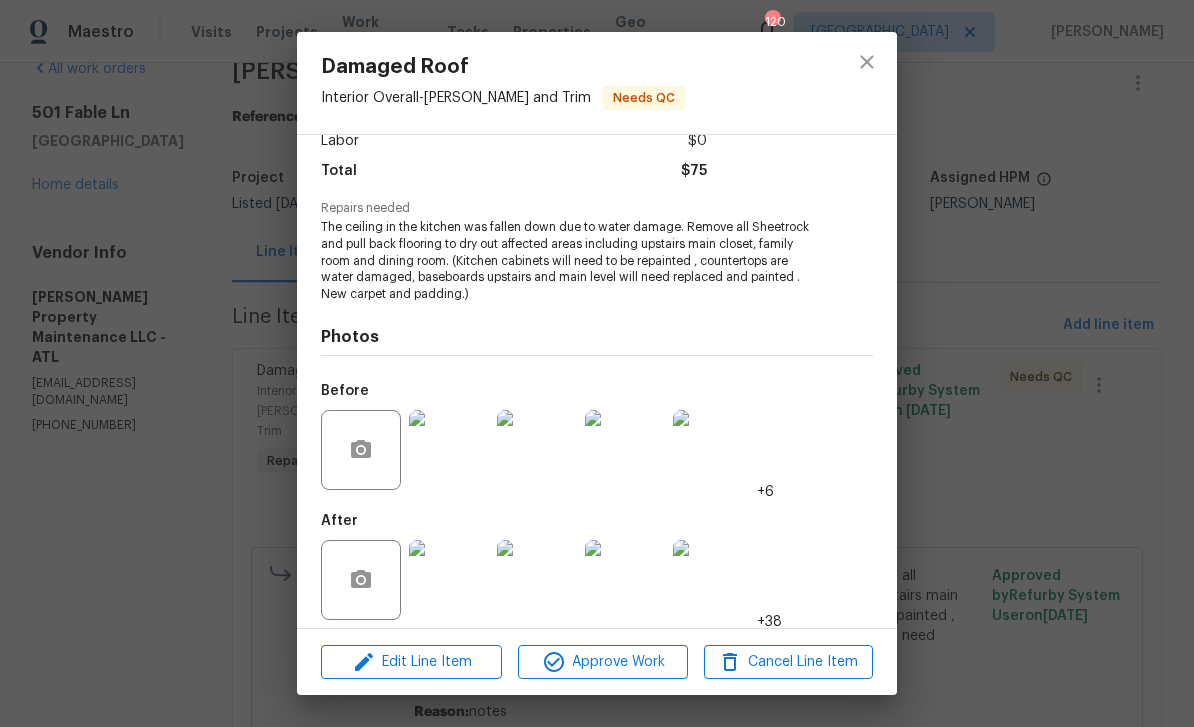 click on "Damaged Roof Interior Overall  -  Eaves and Trim Needs QC Vendor Glen Property Maintenance LLC Account Category Repairs Cost $75 x 1 count $75 Labor $0 Total $75 Repairs needed The ceiling in the kitchen was fallen down due to water damage. Remove all Sheetrock and pull back flooring to dry out affected areas including upstairs main closet, family room and dining room. (Kitchen cabinets will need to be repainted , countertops are water damaged, baseboards upstairs and main level will need replaced and painted . New carpet and padding.) Photos Before  +6 After  +38  Edit Line Item  Approve Work  Cancel Line Item" at bounding box center (597, 363) 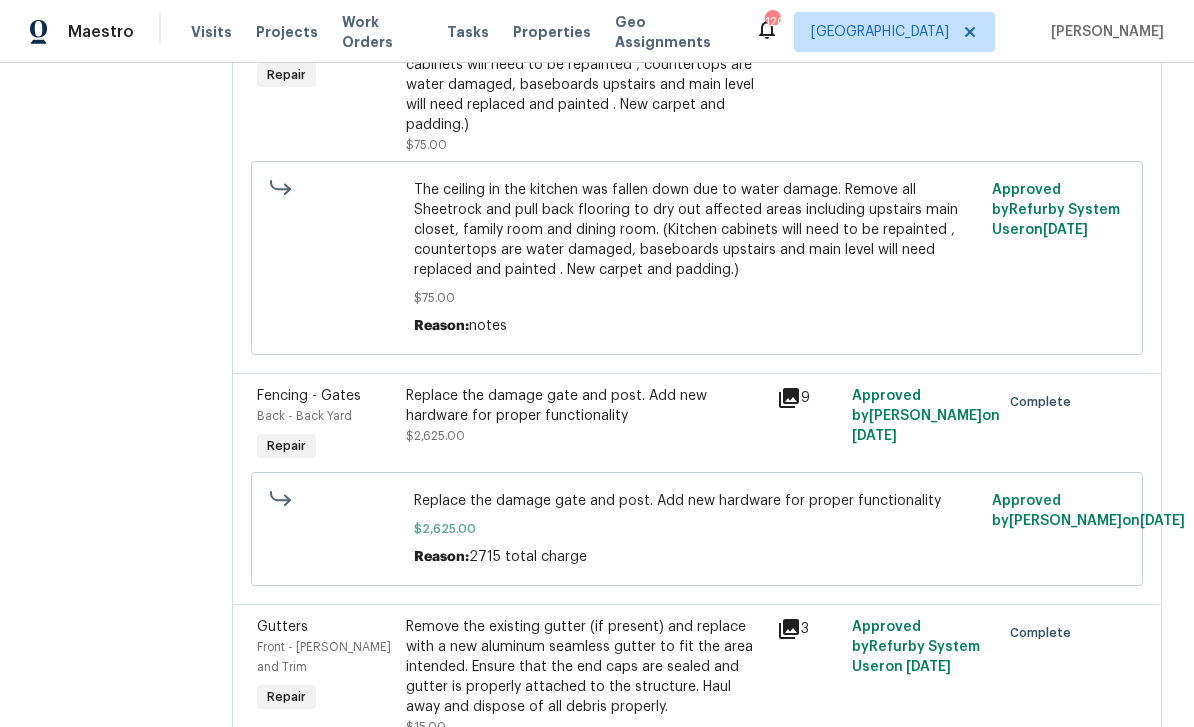 scroll, scrollTop: 424, scrollLeft: 0, axis: vertical 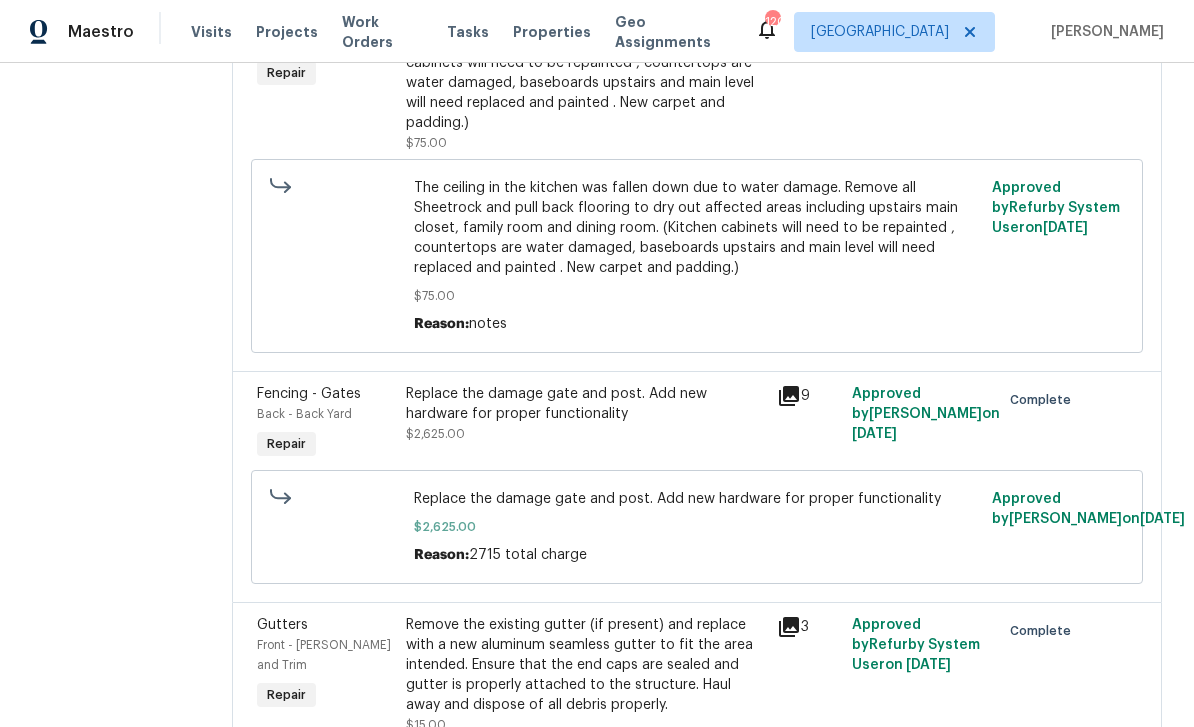 click on "Fencing - Gates" at bounding box center (309, 394) 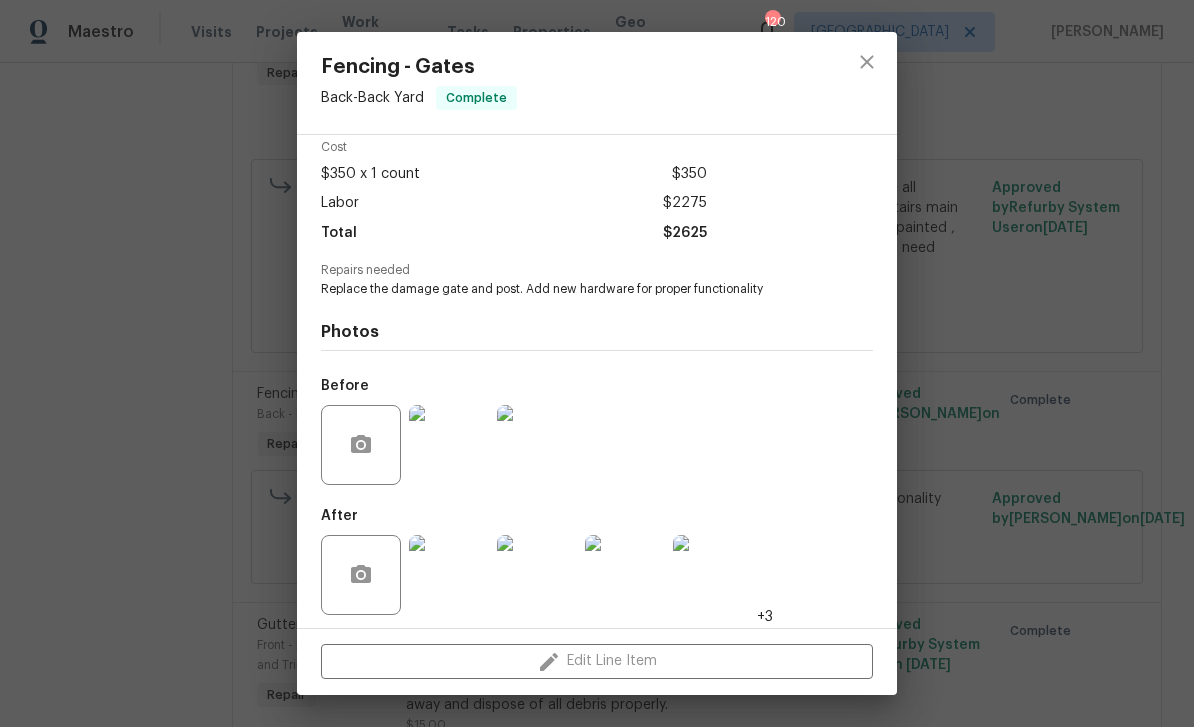 scroll, scrollTop: 99, scrollLeft: 0, axis: vertical 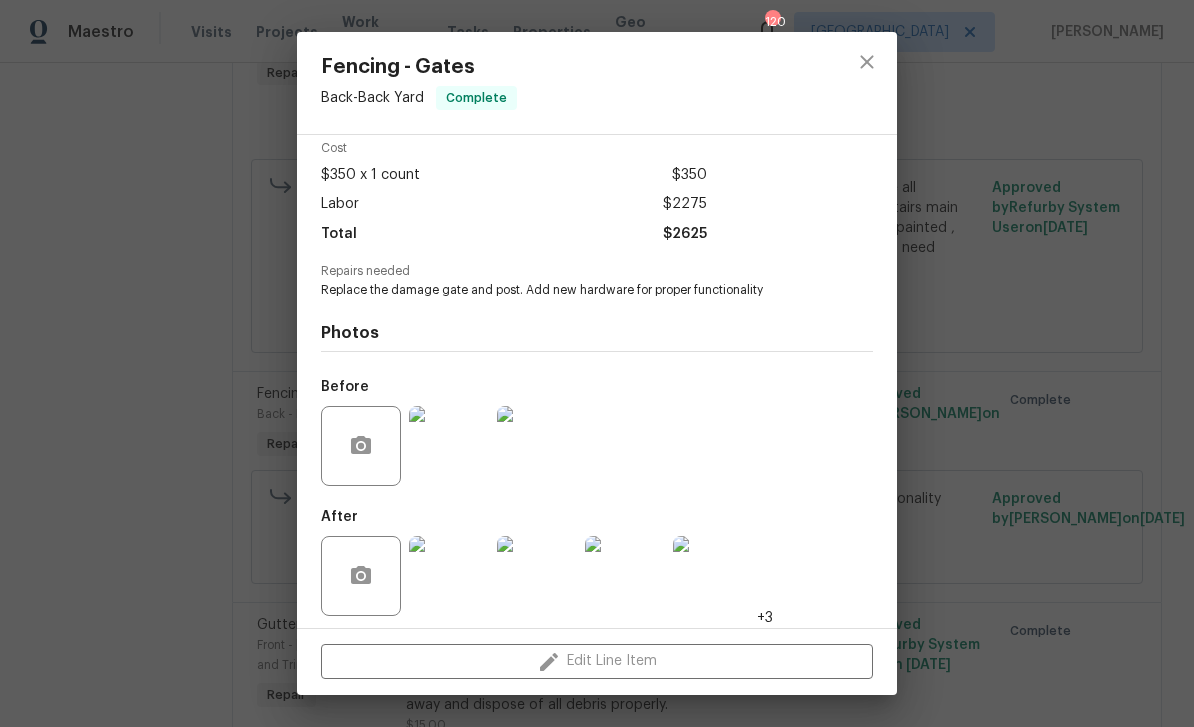click at bounding box center (449, 576) 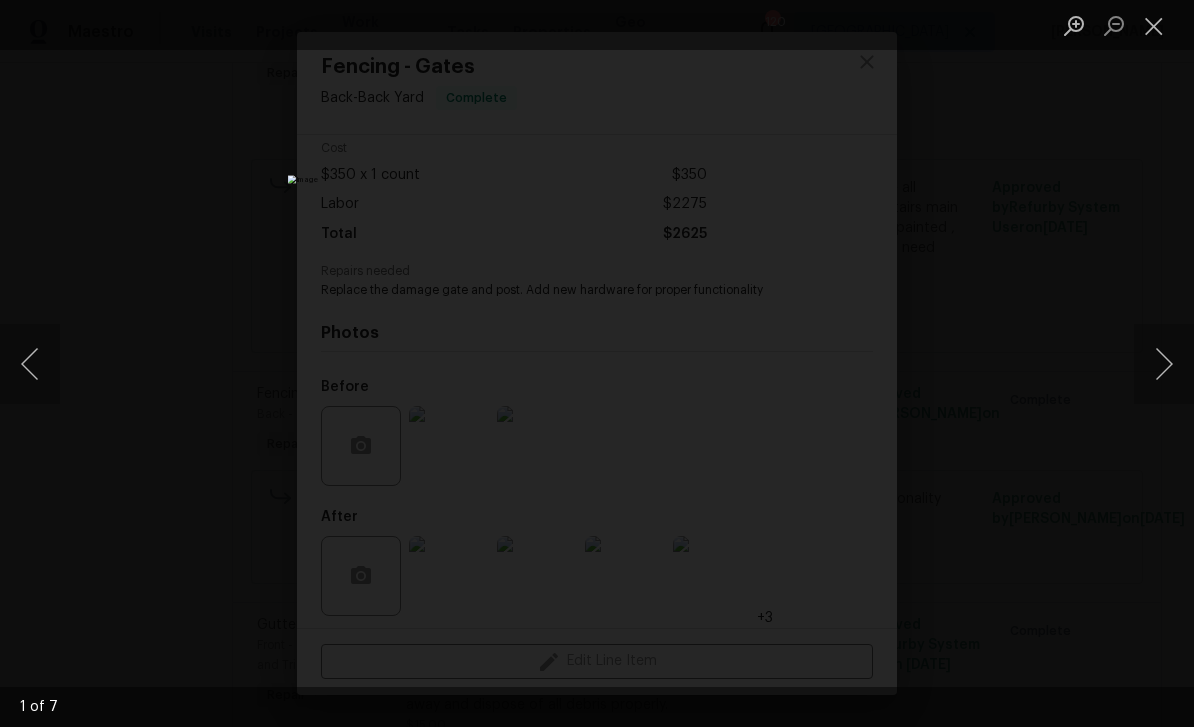 click at bounding box center [1164, 364] 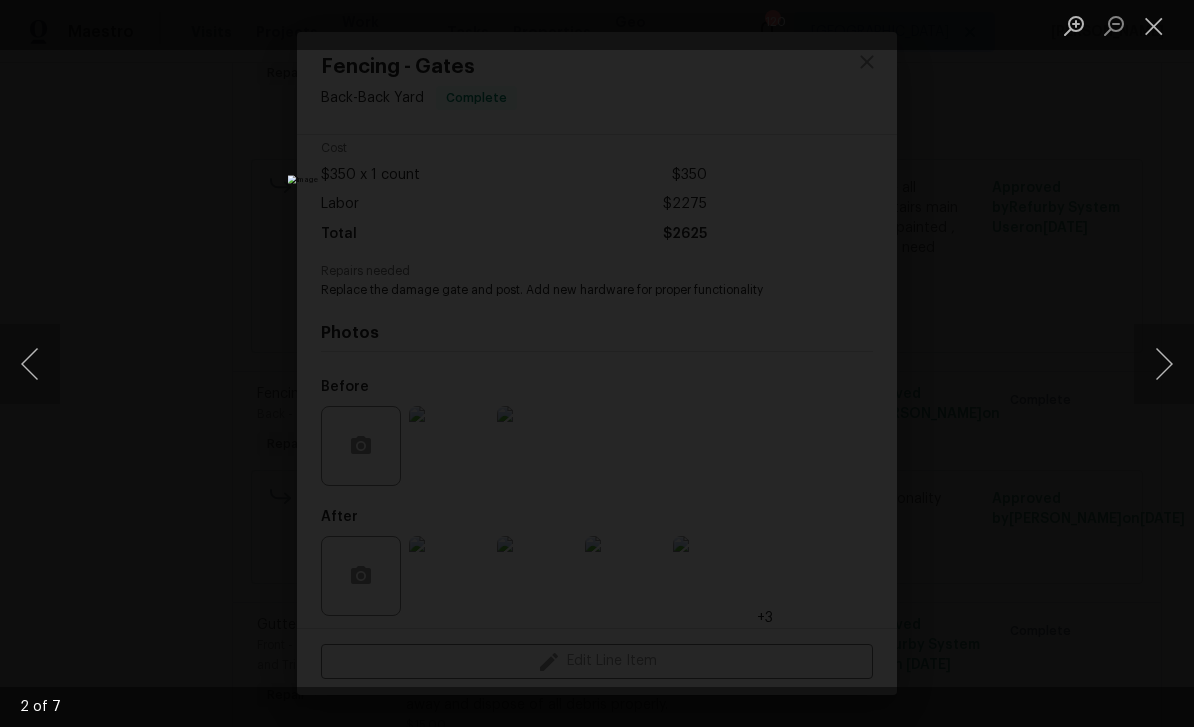 click at bounding box center (1164, 364) 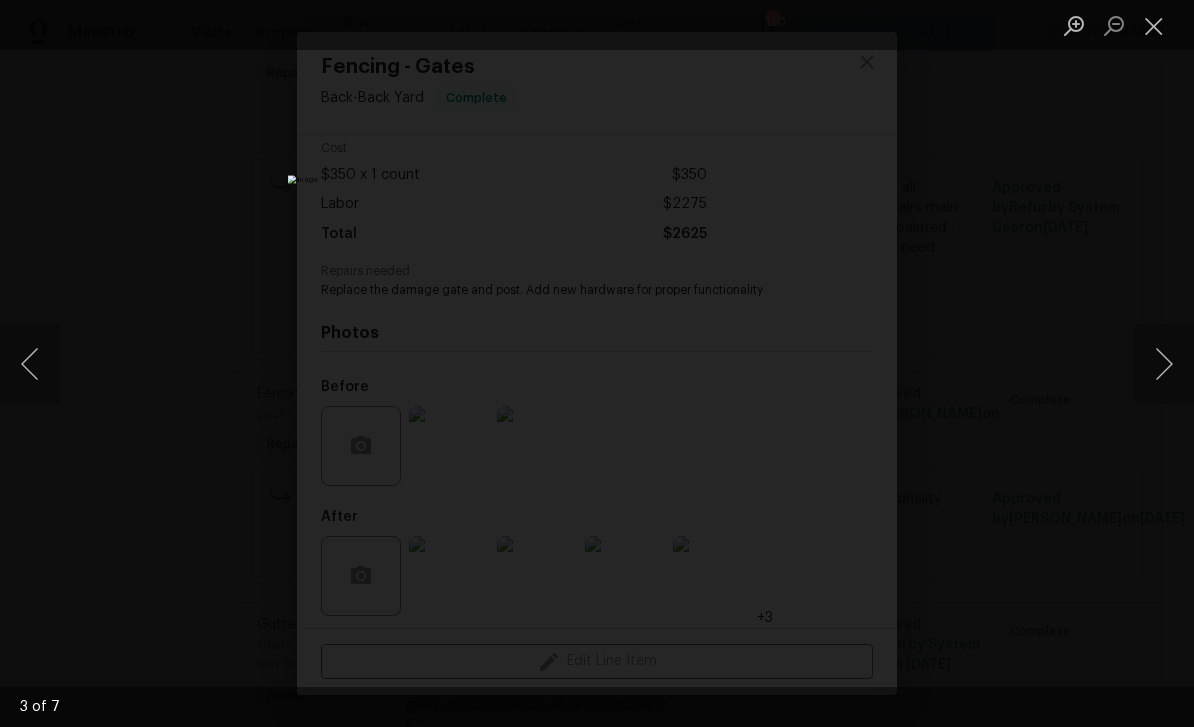 click at bounding box center (1164, 364) 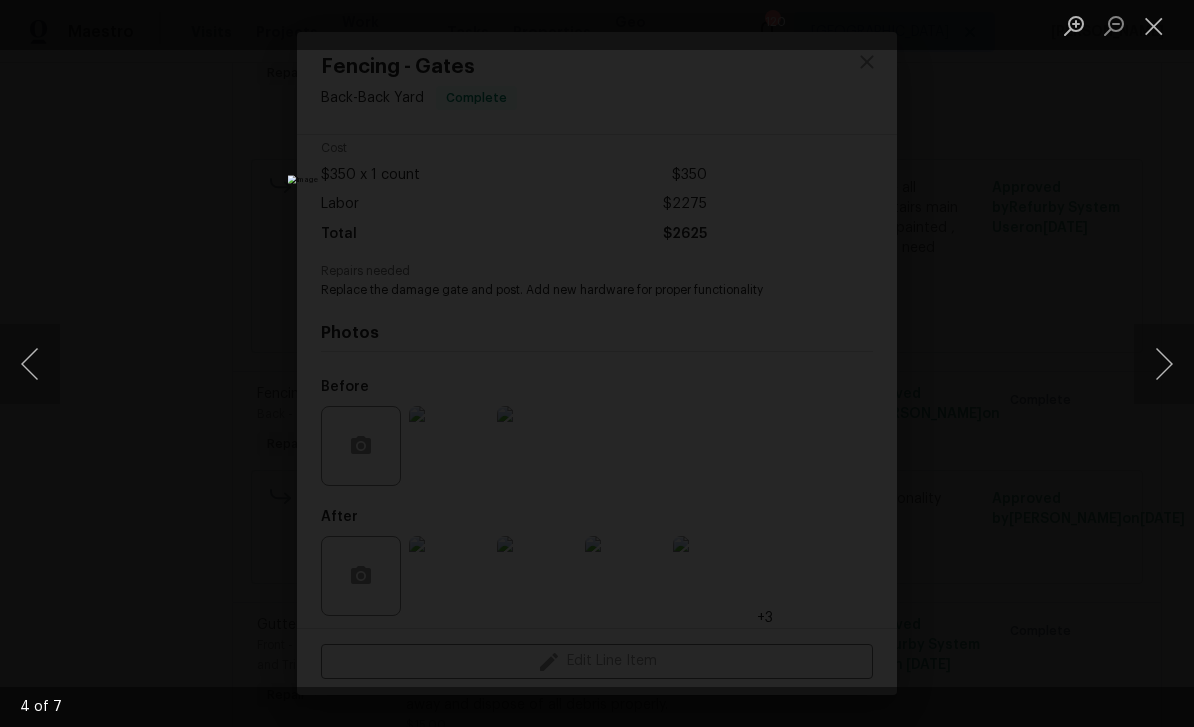 click at bounding box center (1164, 364) 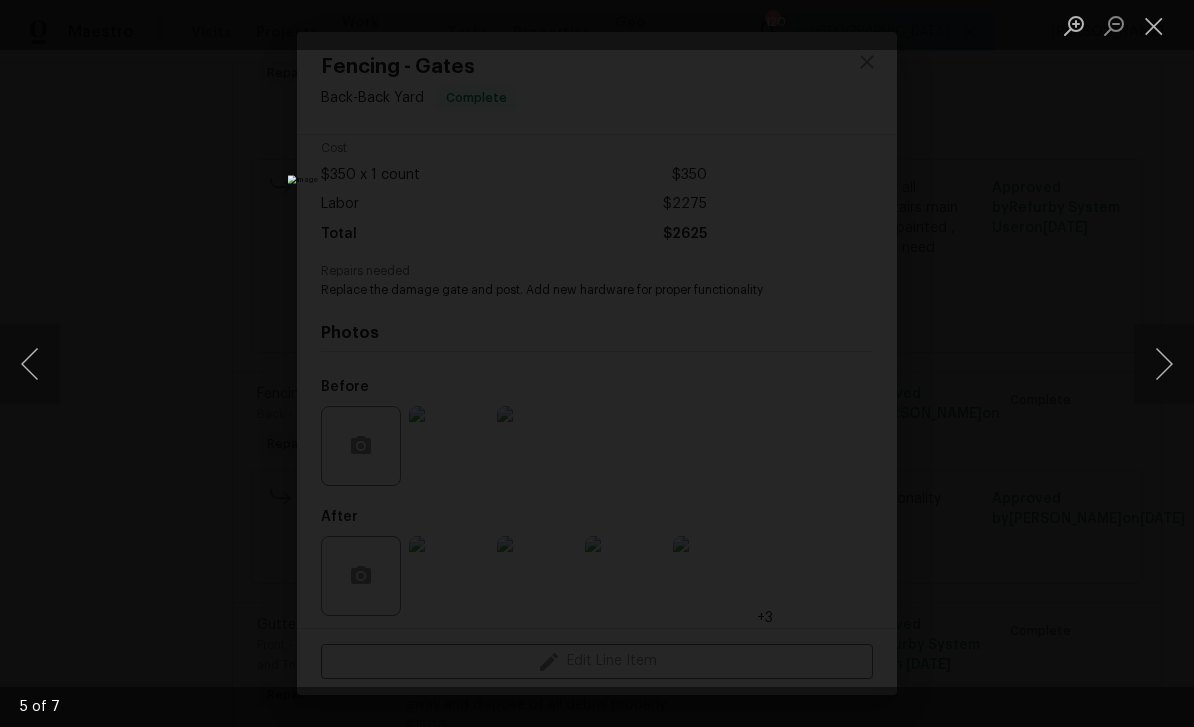 click at bounding box center (1164, 364) 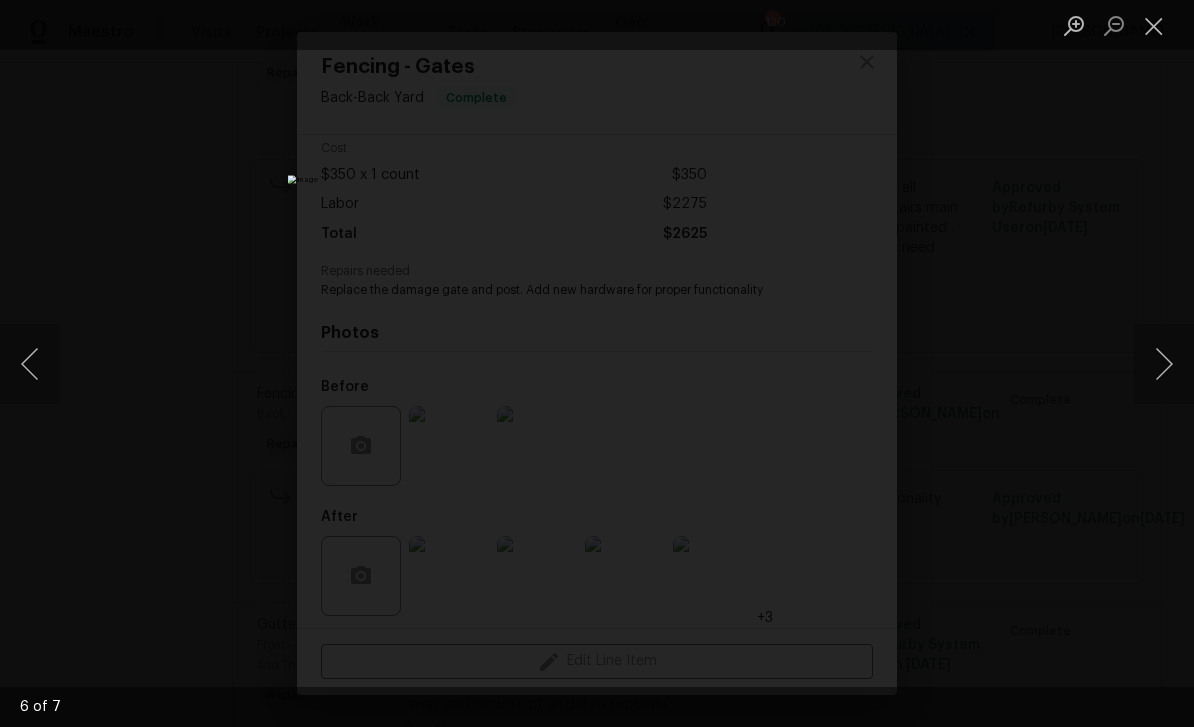 click at bounding box center (1164, 364) 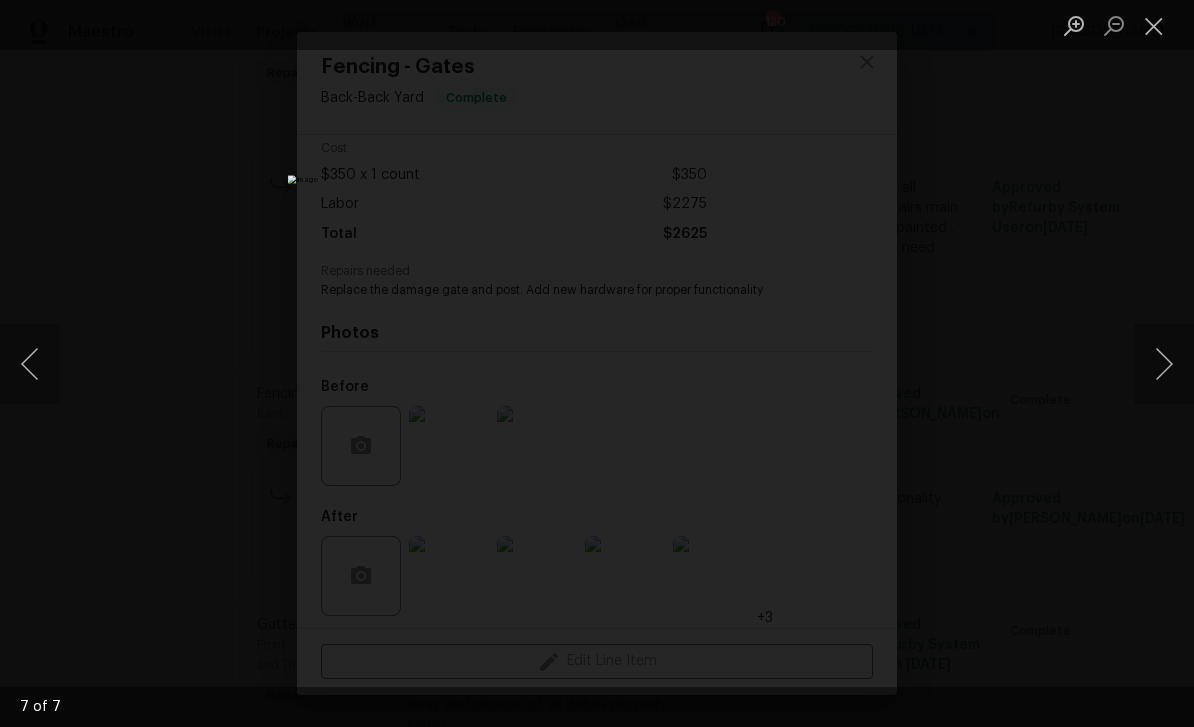 click at bounding box center (1154, 25) 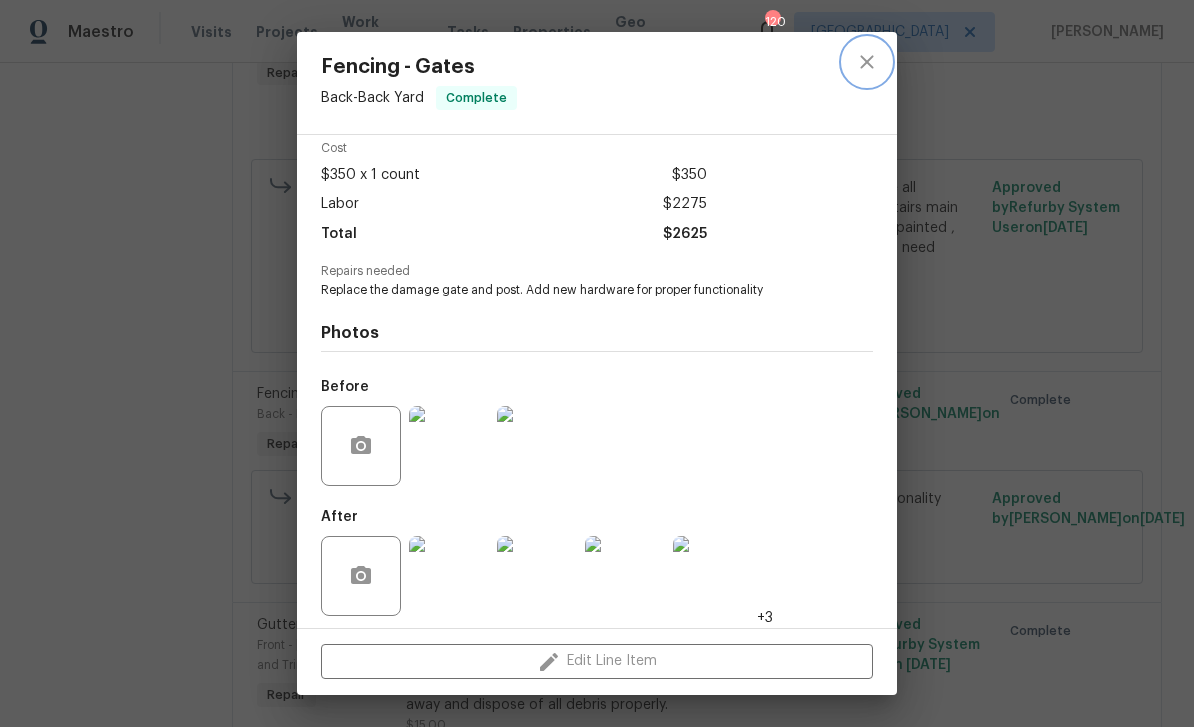 click at bounding box center (867, 62) 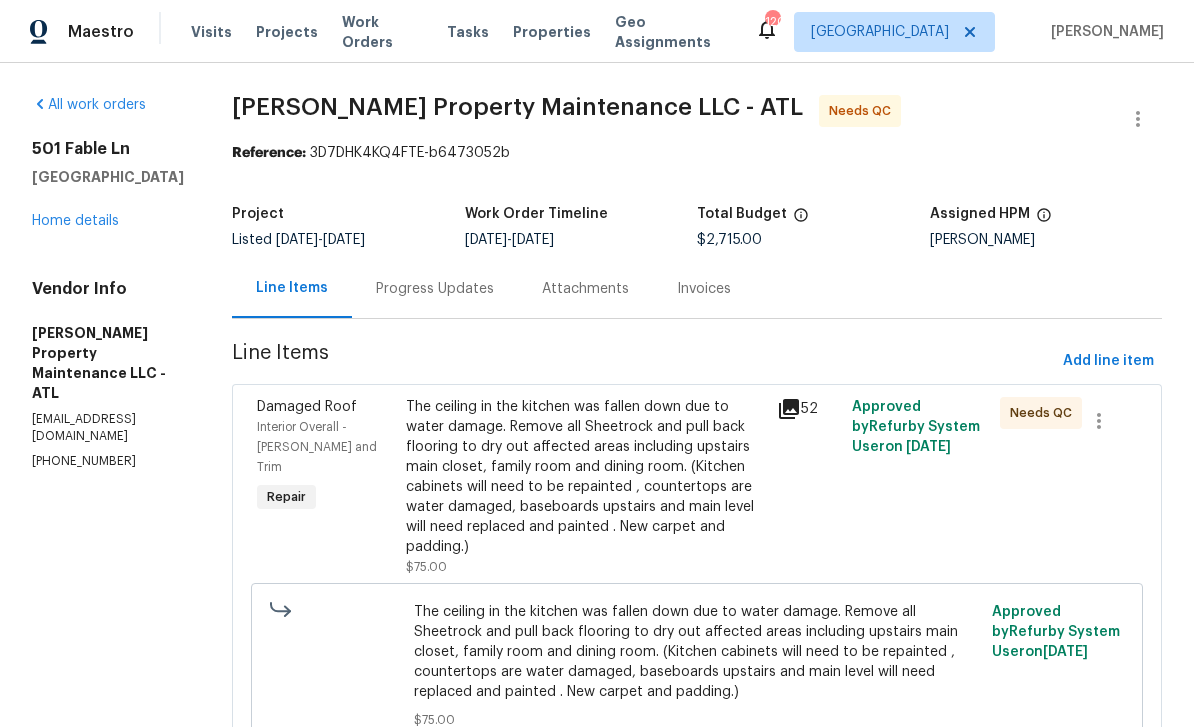scroll, scrollTop: 0, scrollLeft: 0, axis: both 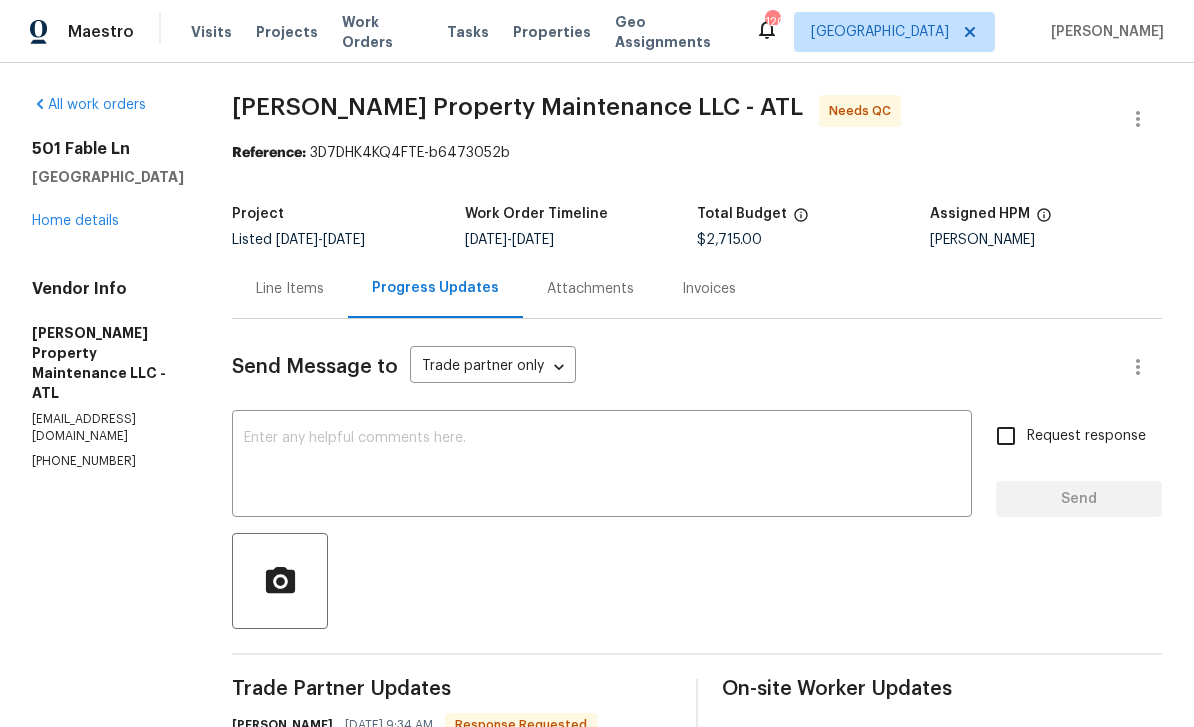 click on "Line Items" at bounding box center [290, 289] 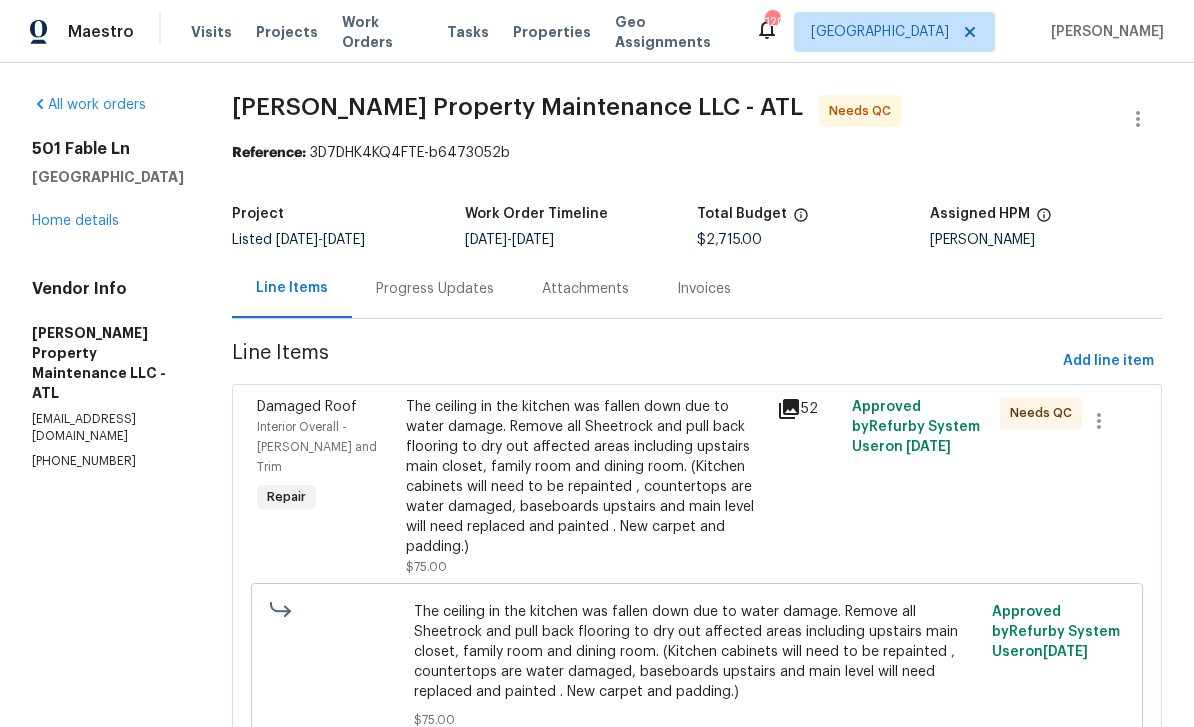 click on "Interior Overall - Eaves and Trim" at bounding box center [325, 447] 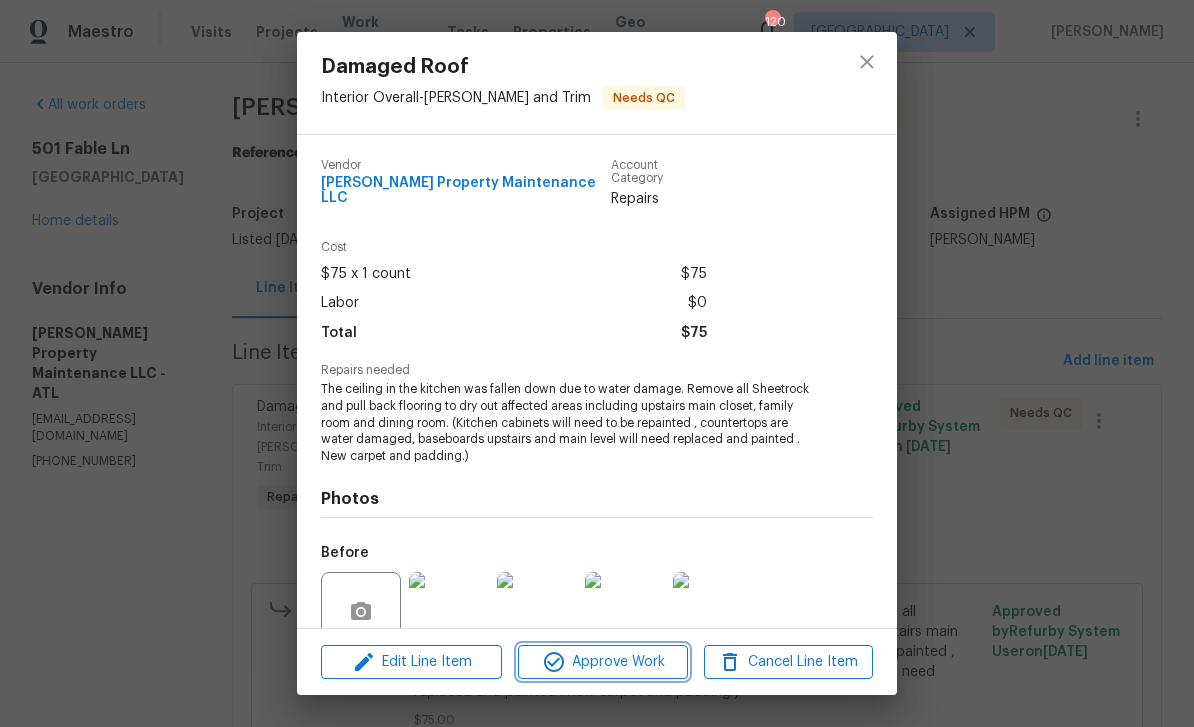 click on "Approve Work" at bounding box center [602, 662] 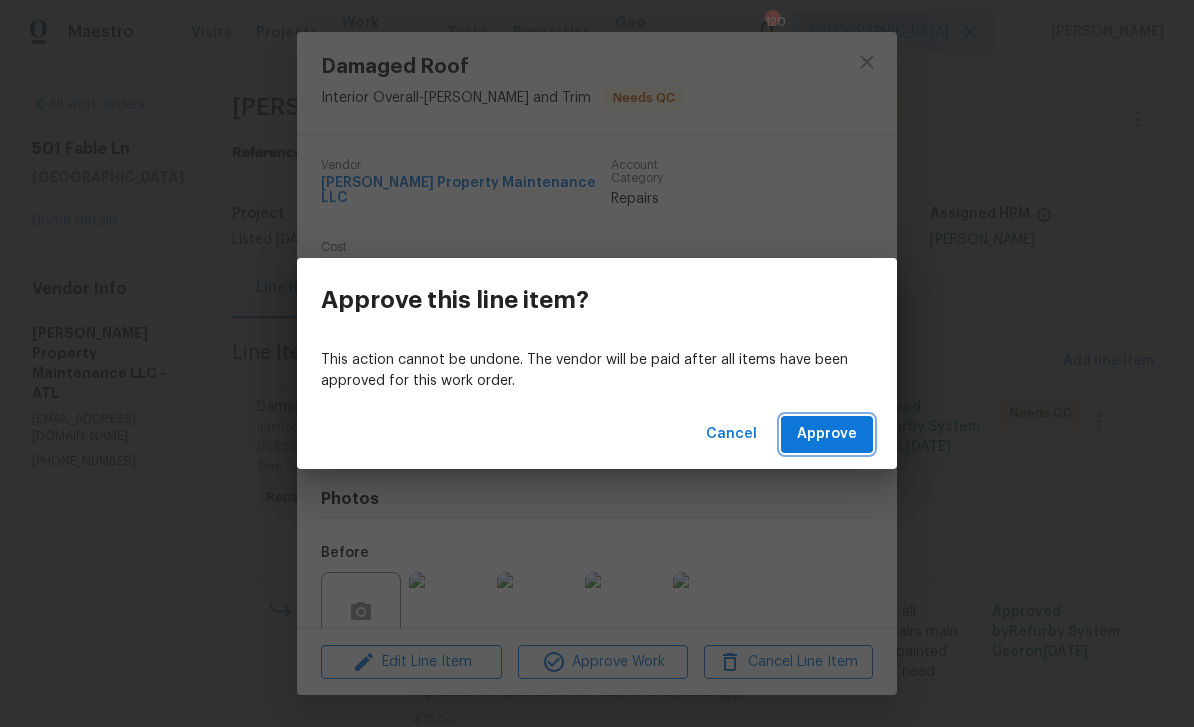 click on "Approve" at bounding box center [827, 434] 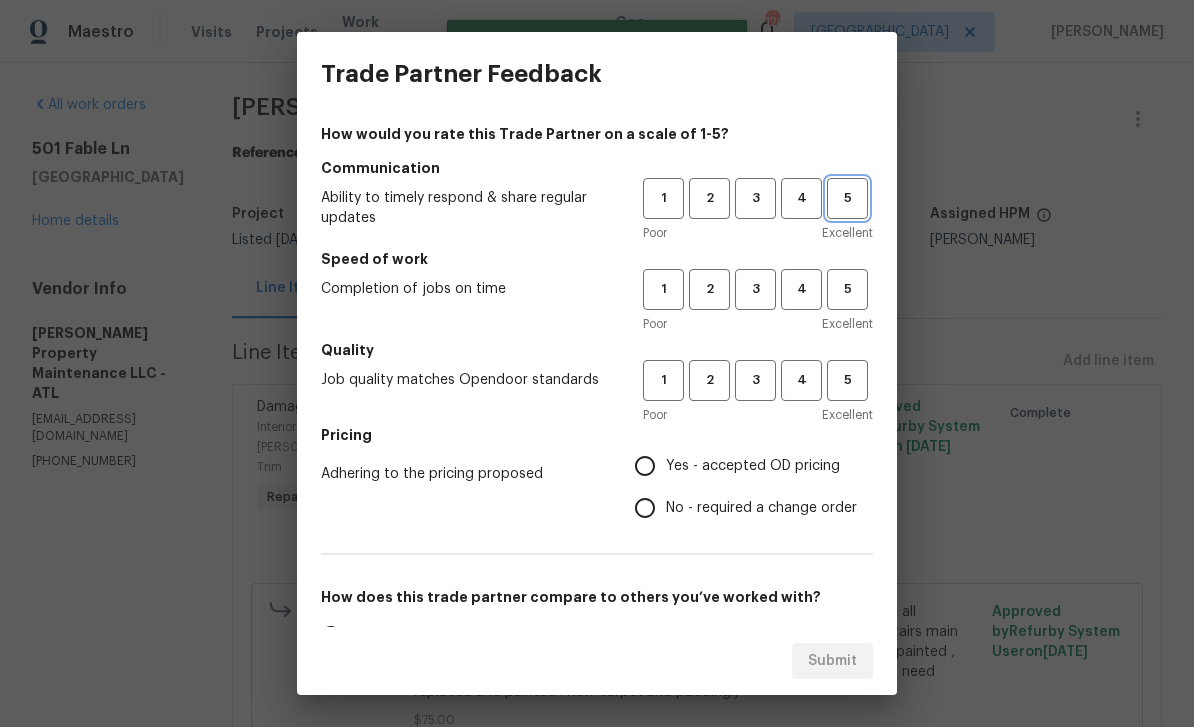 click on "5" at bounding box center [847, 198] 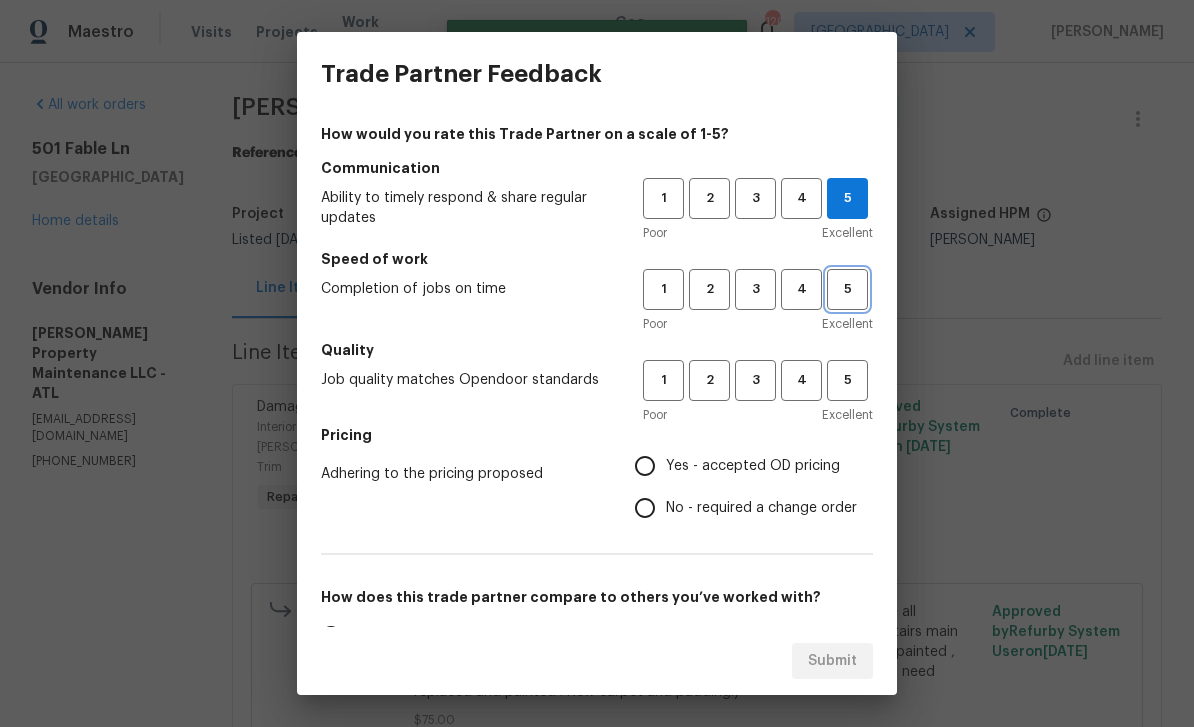 click on "5" at bounding box center [847, 289] 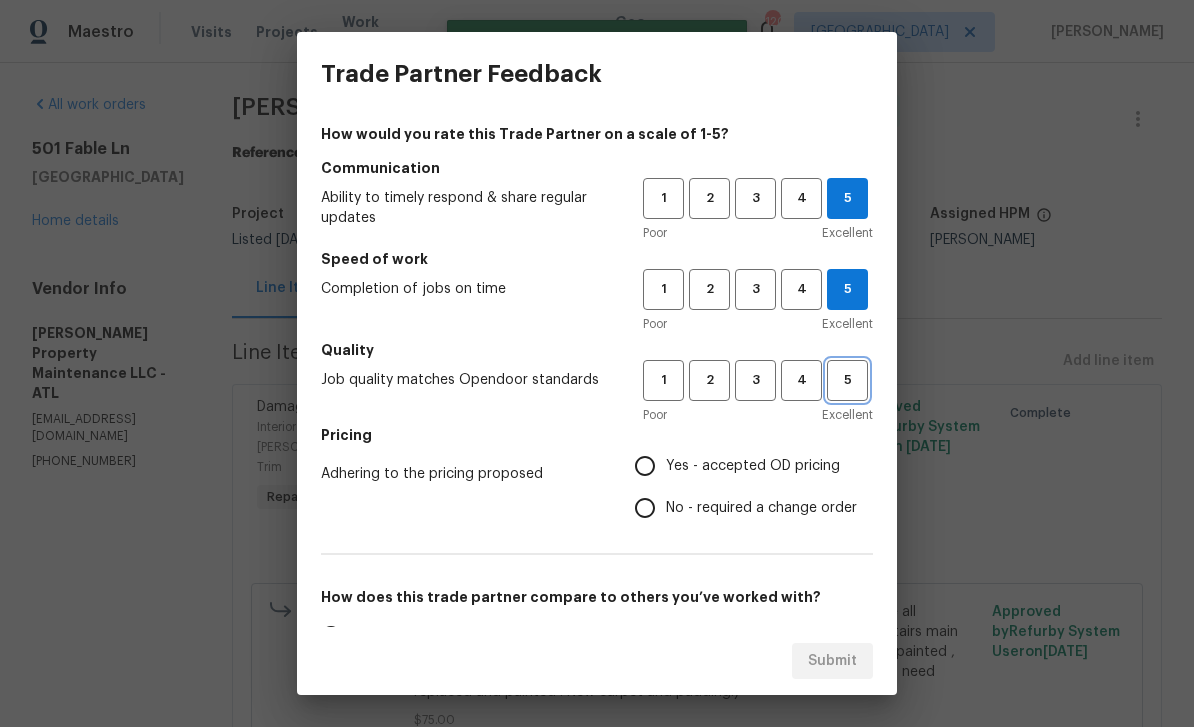 click on "5" at bounding box center [847, 380] 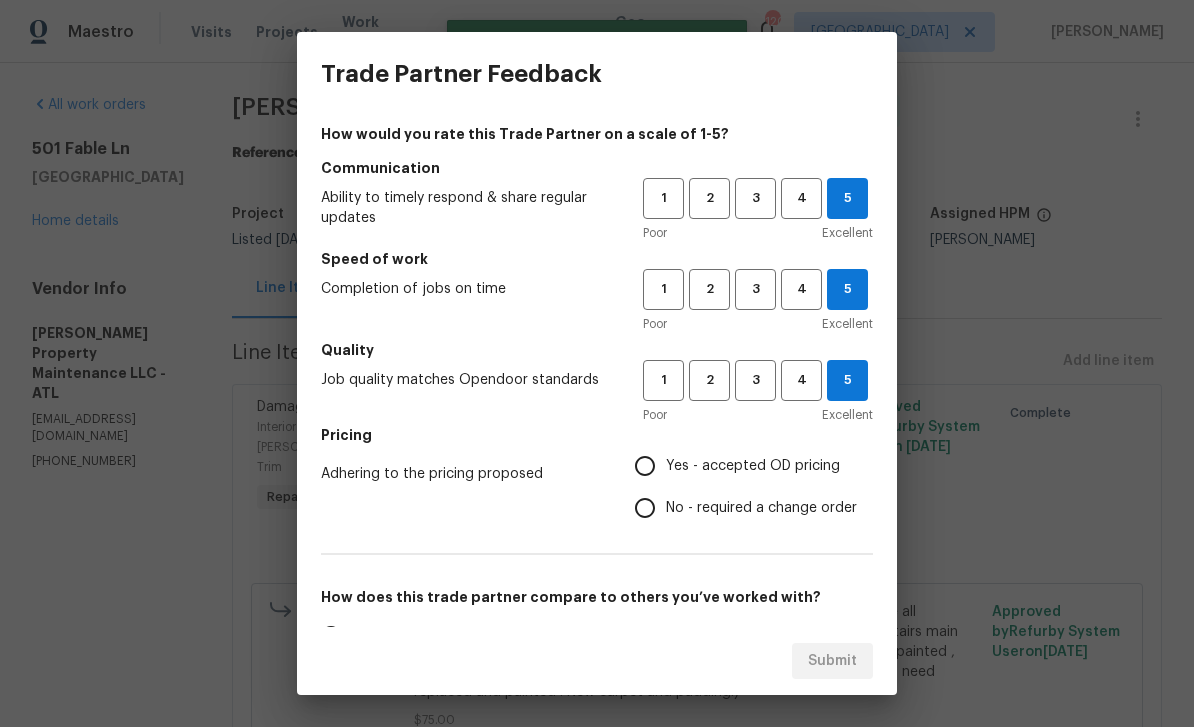 click on "Yes - accepted OD pricing" at bounding box center [645, 466] 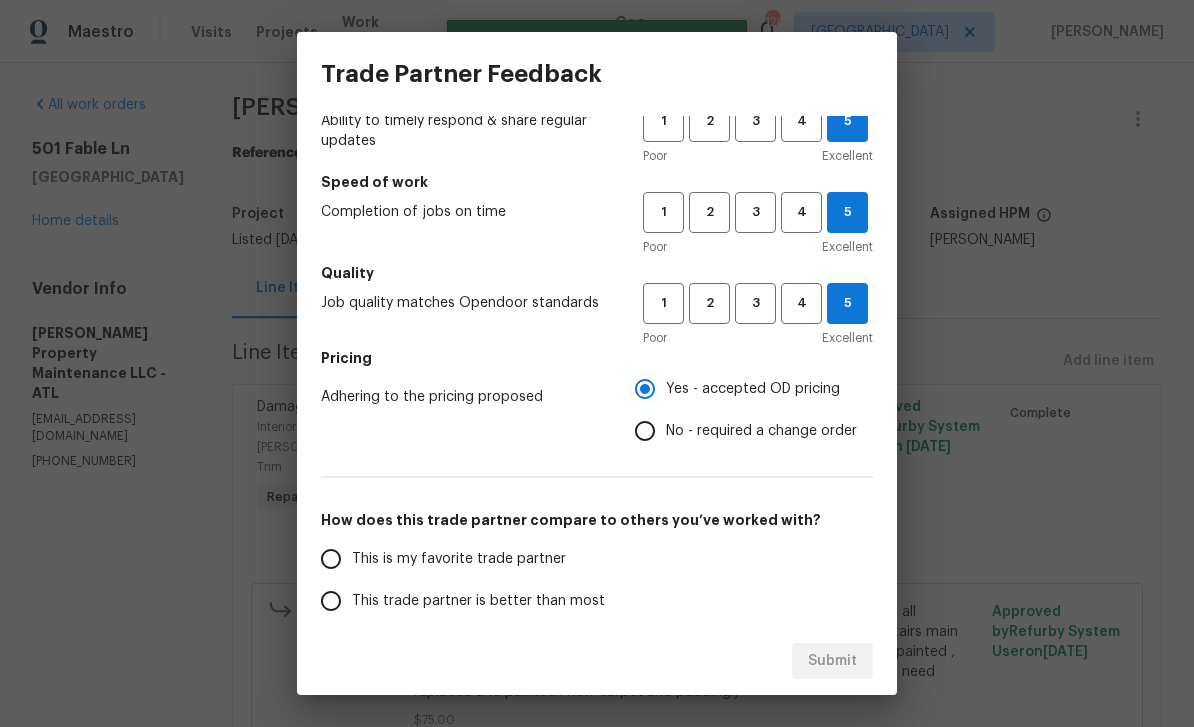 scroll, scrollTop: 78, scrollLeft: 0, axis: vertical 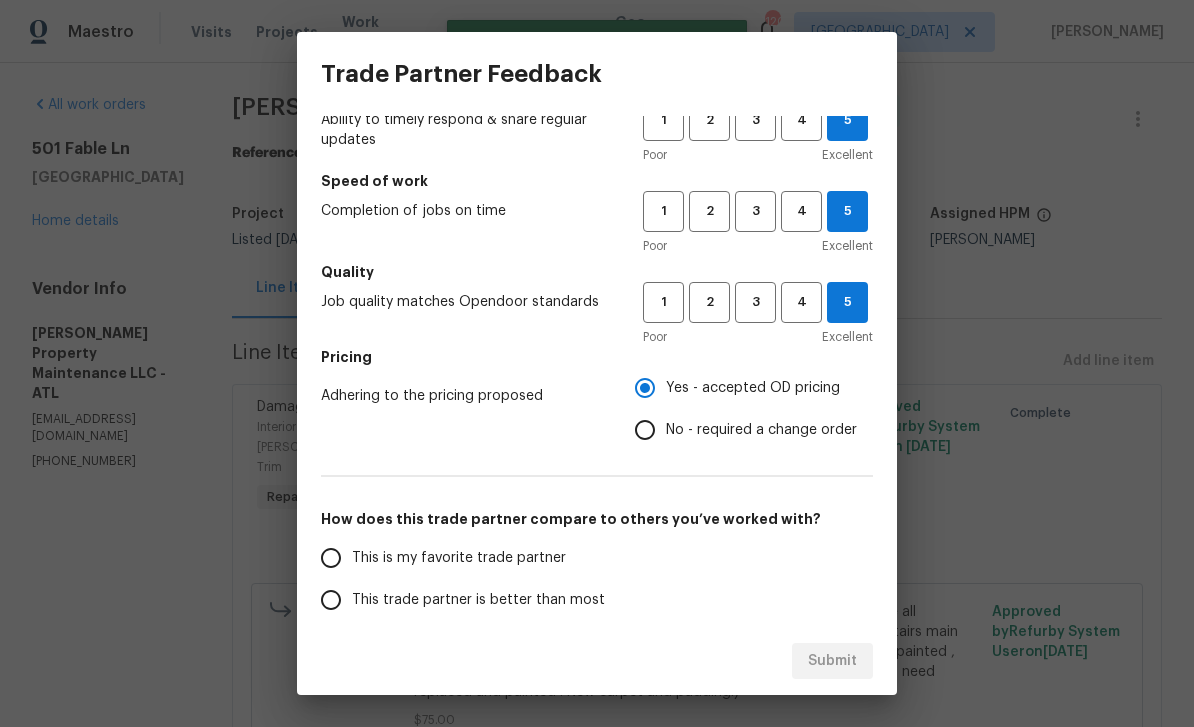 click on "This is my favorite trade partner" at bounding box center (331, 558) 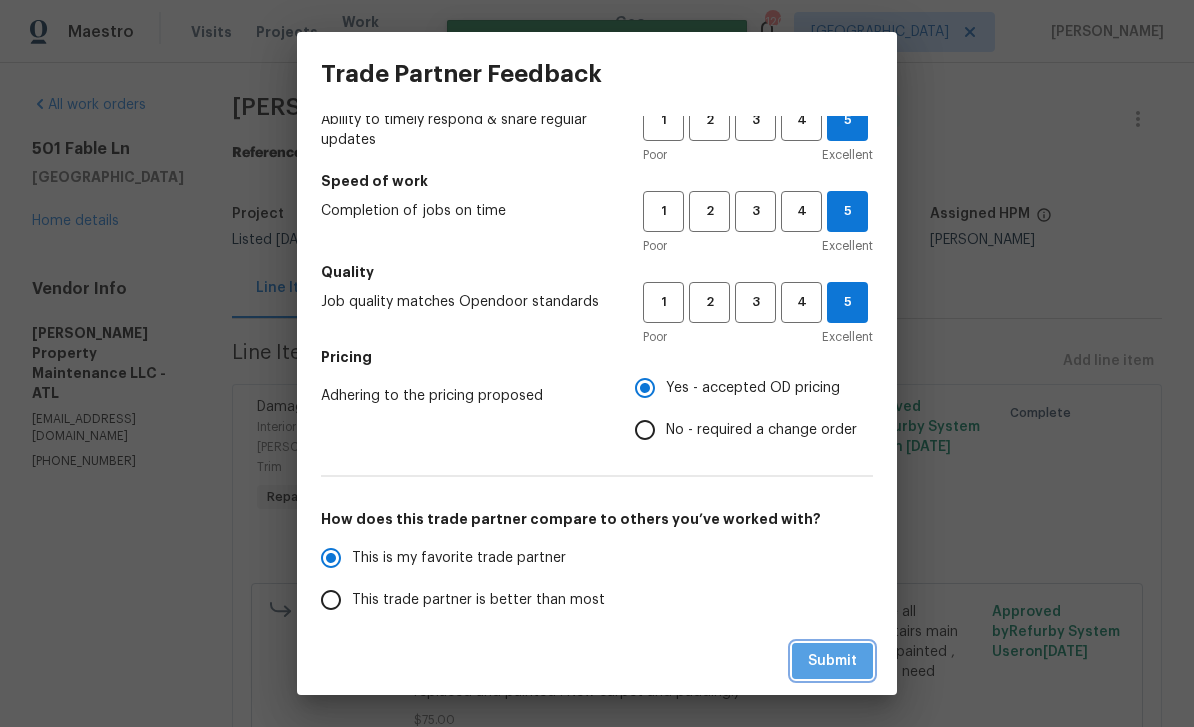 click on "Submit" at bounding box center (832, 661) 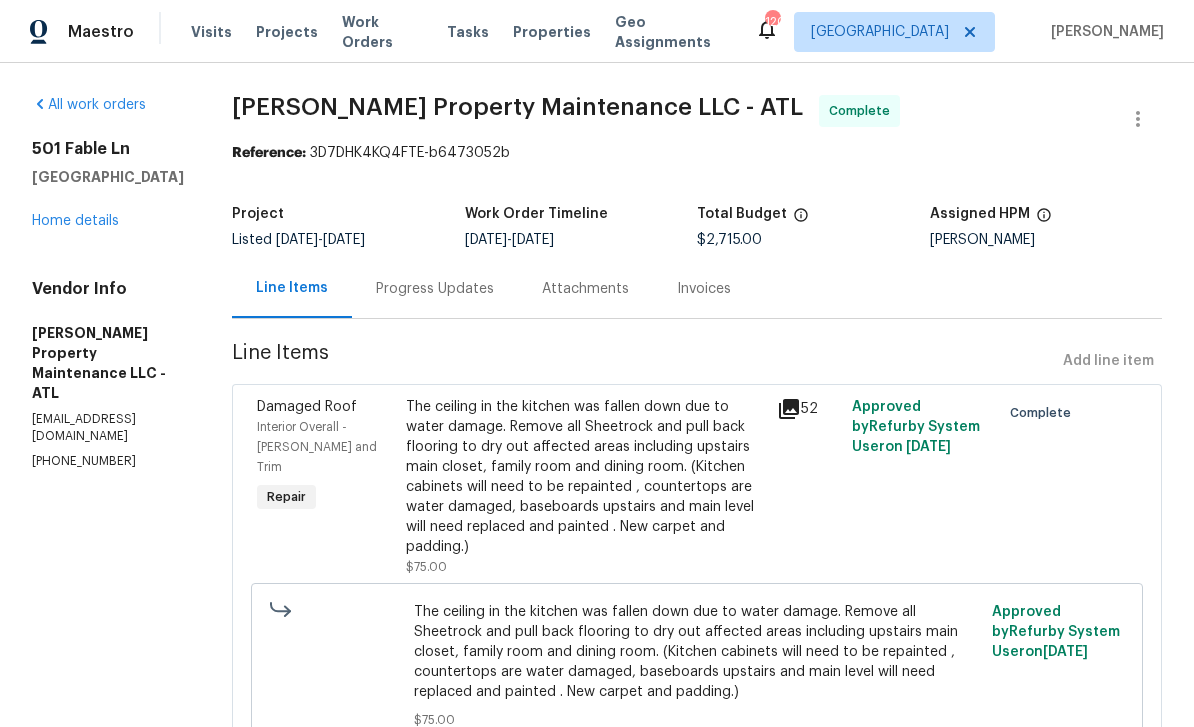 scroll, scrollTop: 0, scrollLeft: 0, axis: both 